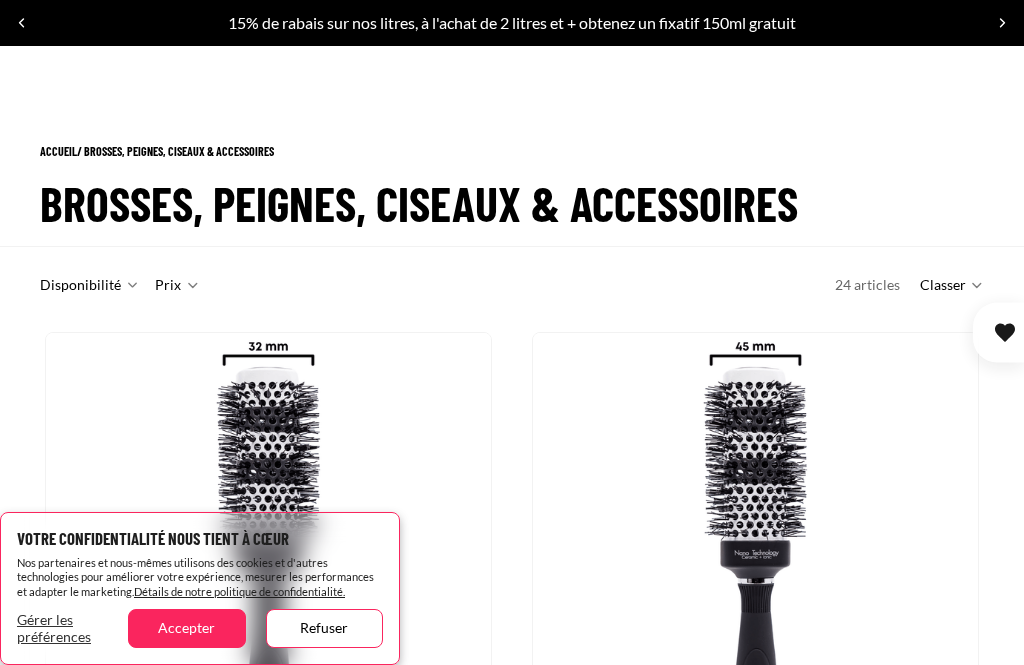 scroll, scrollTop: 1081, scrollLeft: 0, axis: vertical 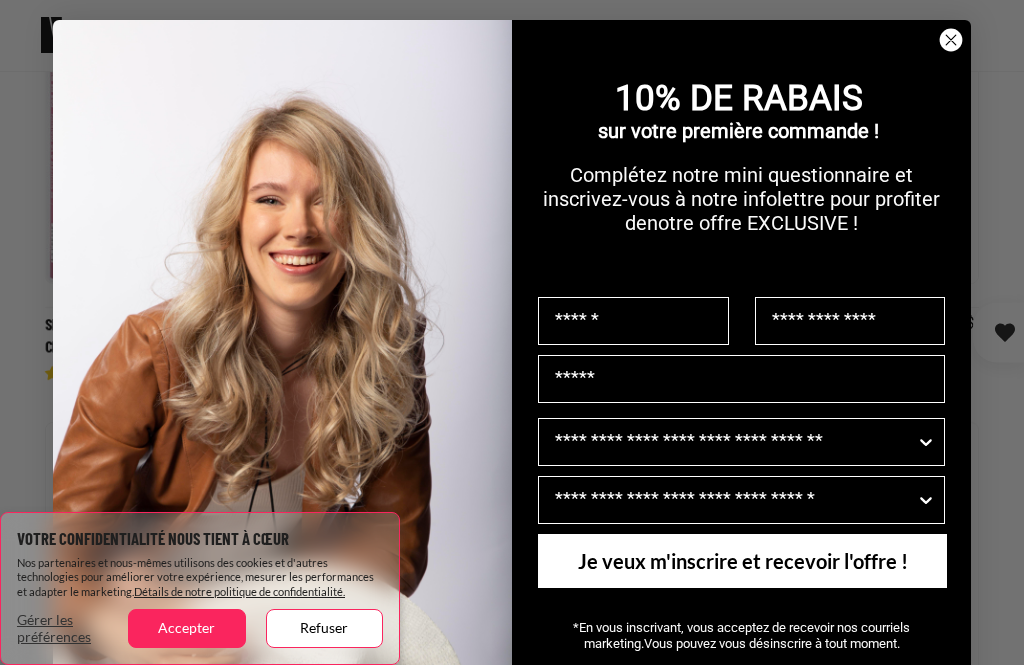 click 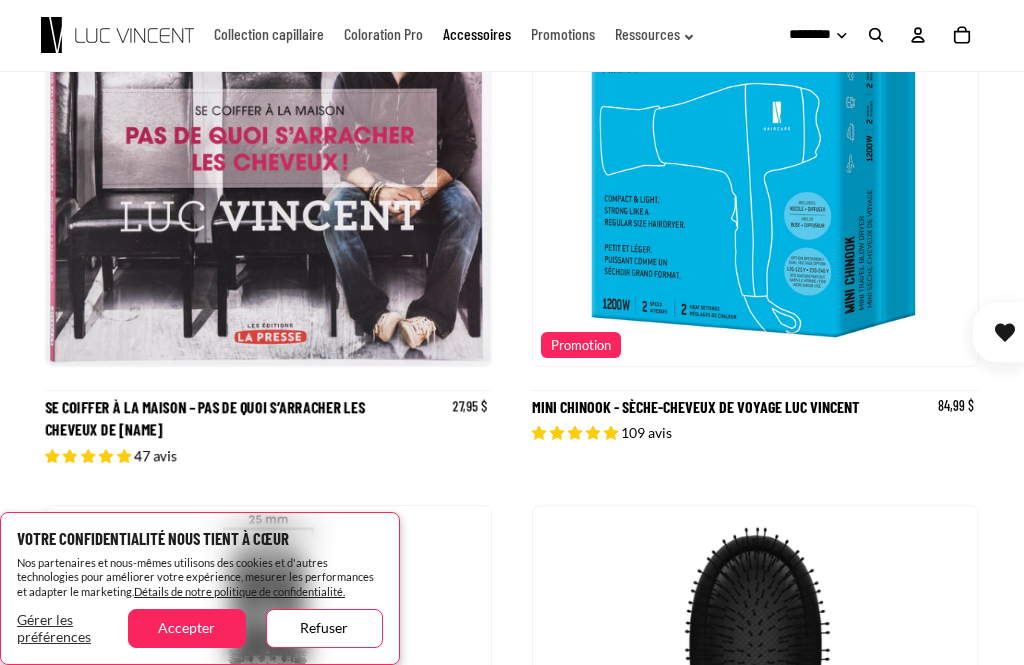 scroll, scrollTop: 998, scrollLeft: 0, axis: vertical 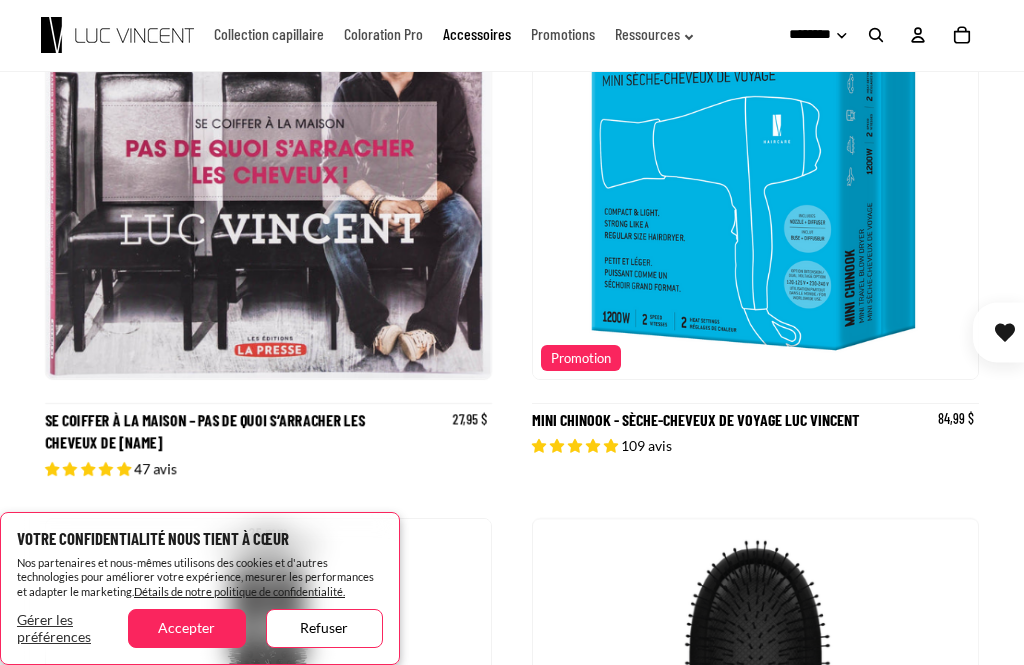 click 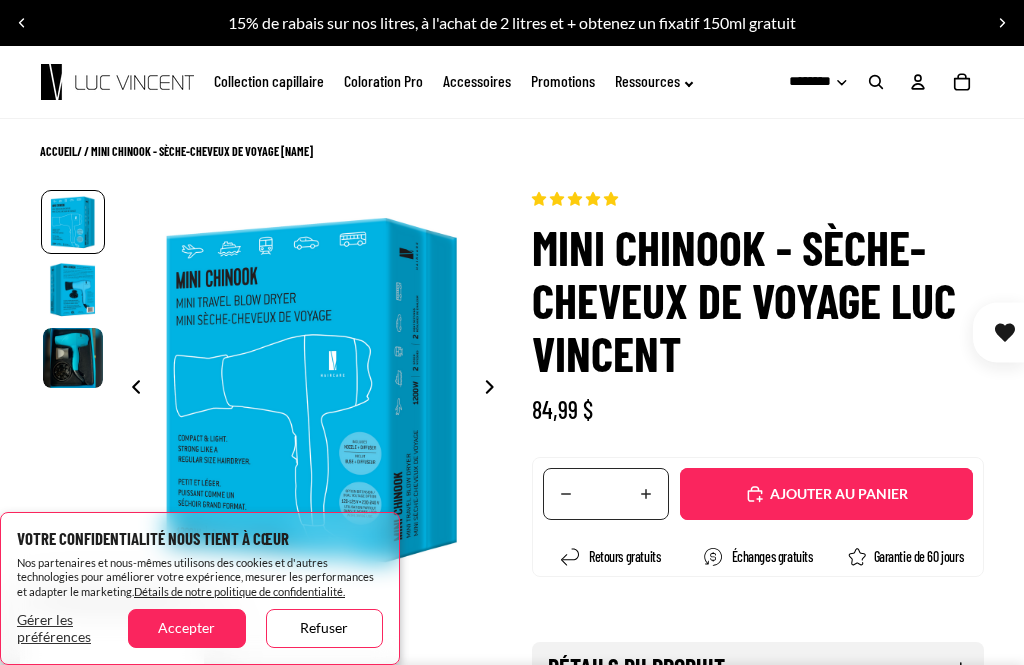 scroll, scrollTop: 73, scrollLeft: 0, axis: vertical 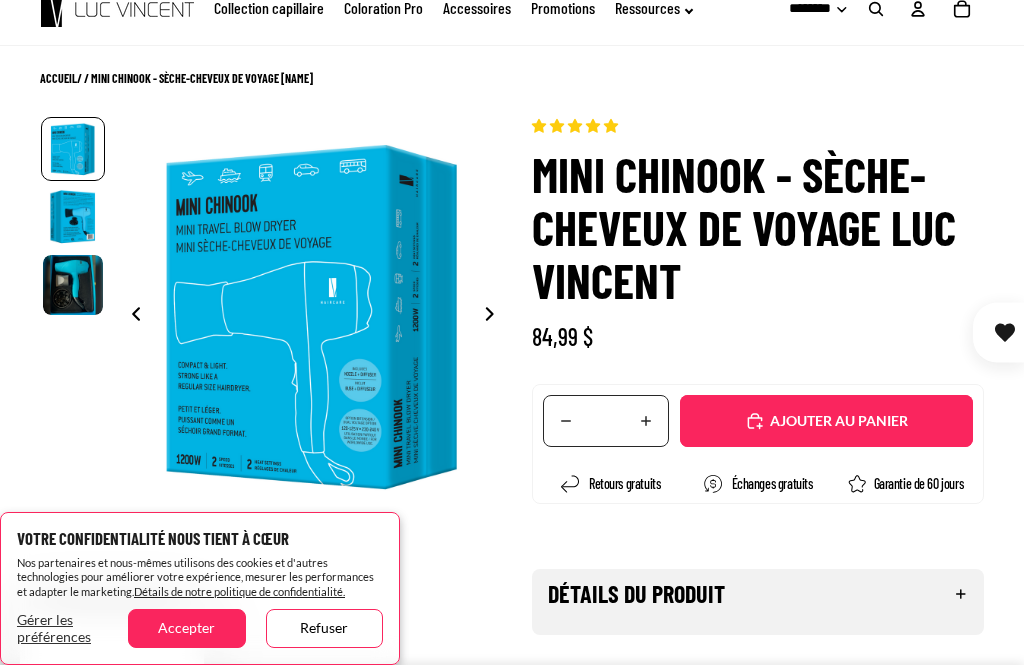 click 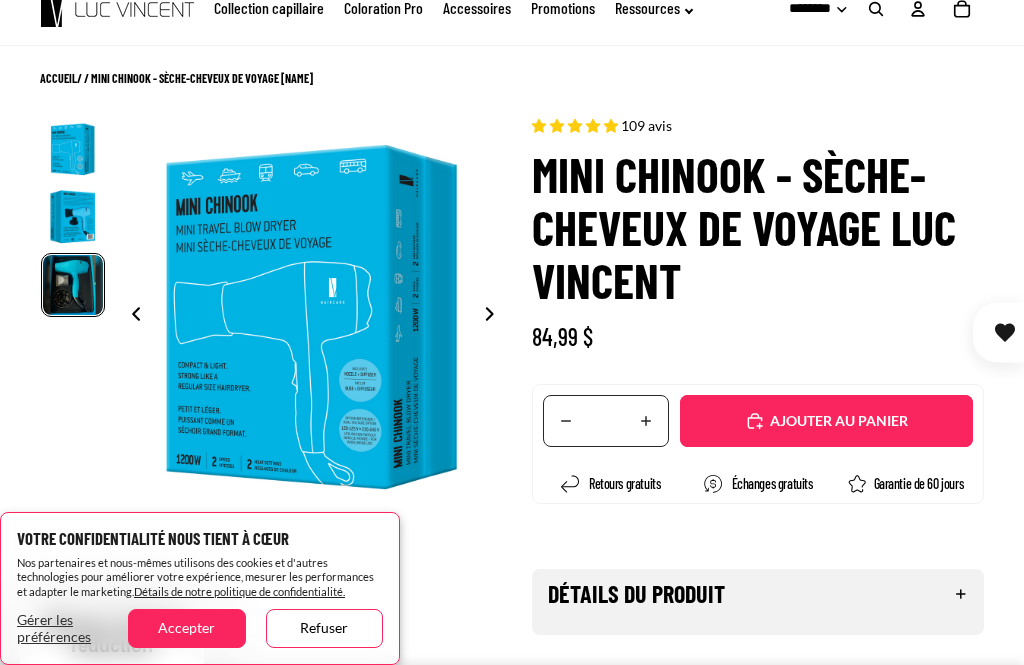 click 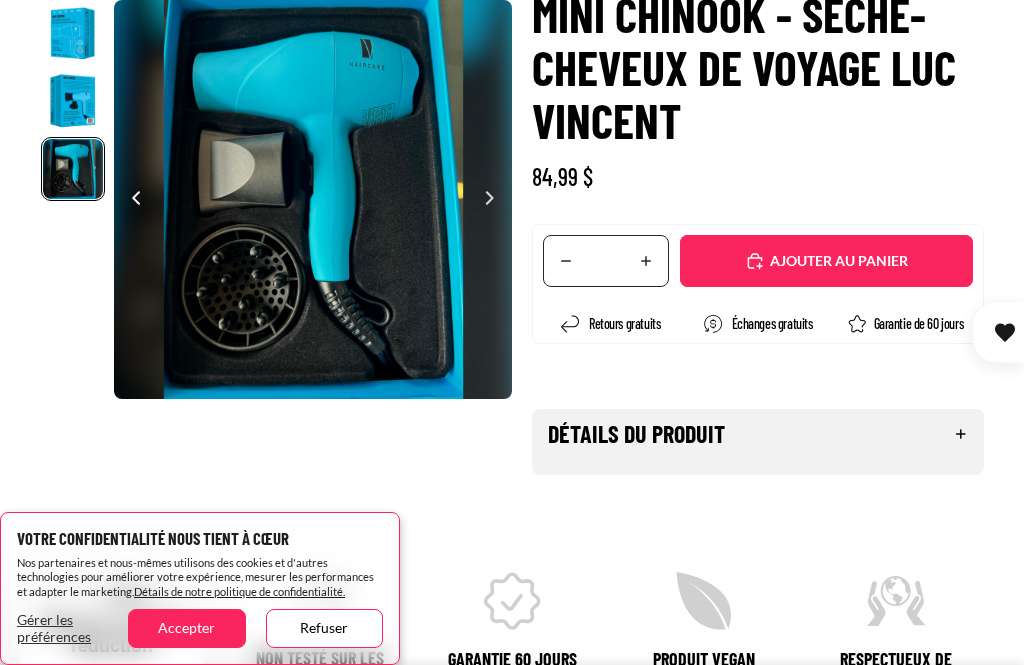 scroll, scrollTop: 237, scrollLeft: 0, axis: vertical 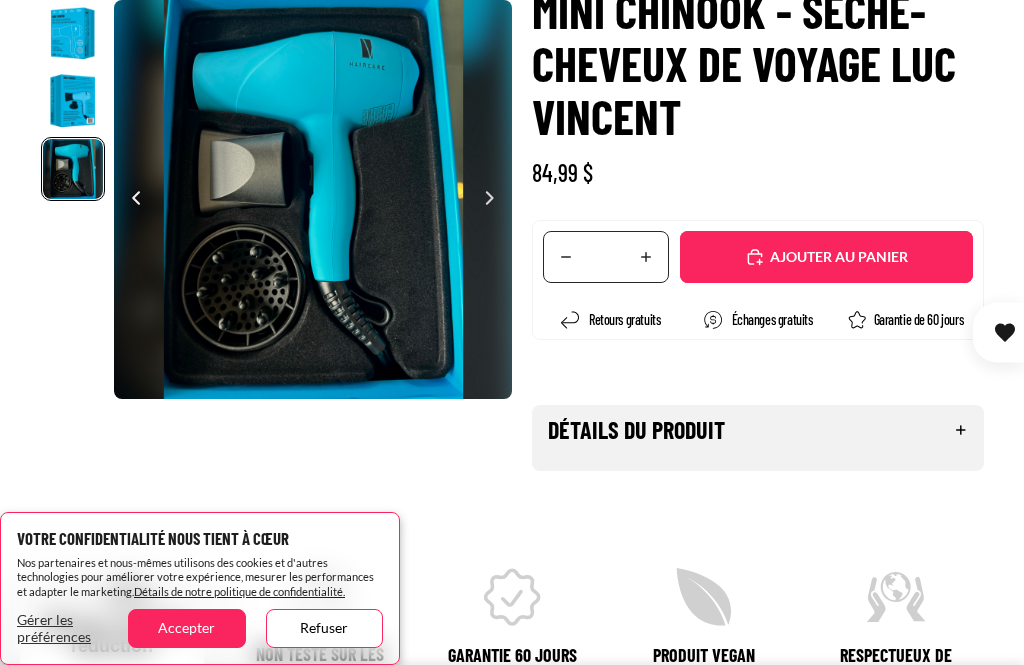 click at bounding box center [130, 200] 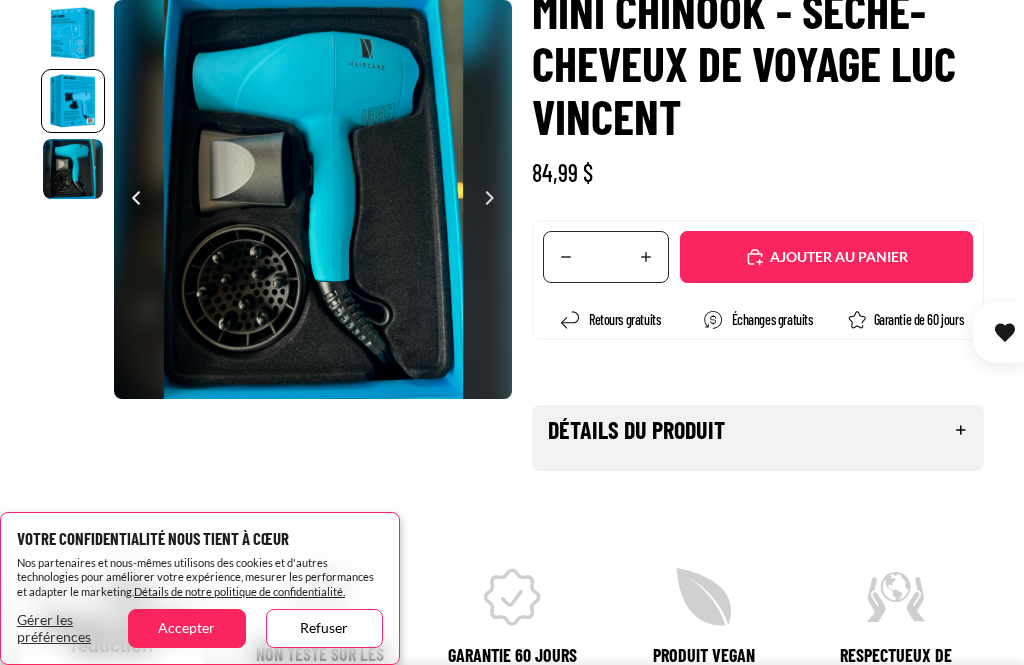 scroll, scrollTop: 0, scrollLeft: 729, axis: horizontal 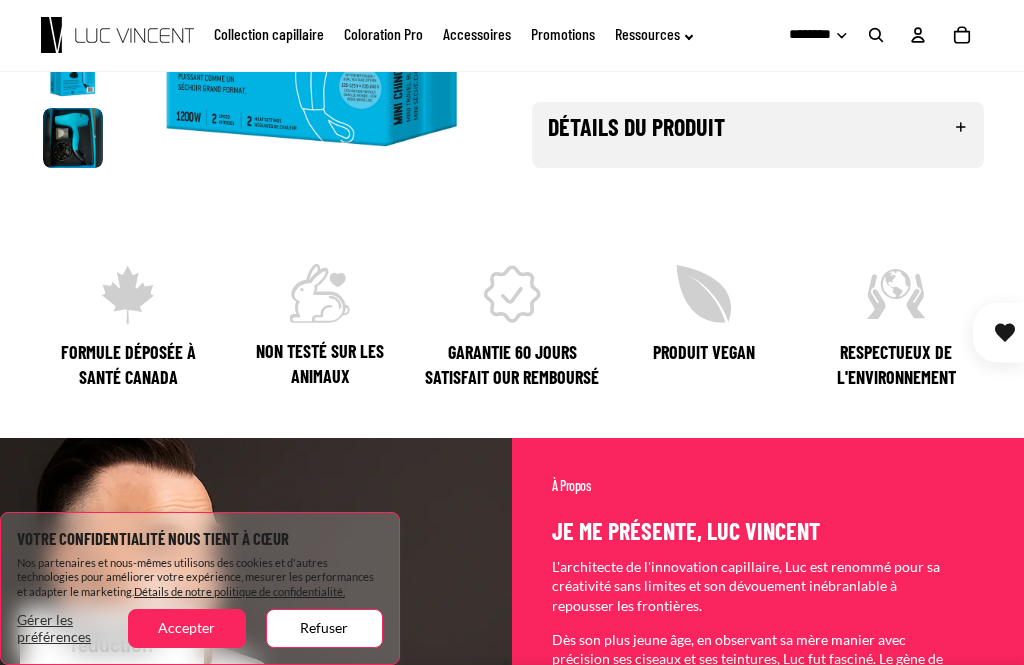 click on "Gérer les préférences" at bounding box center [54, 628] 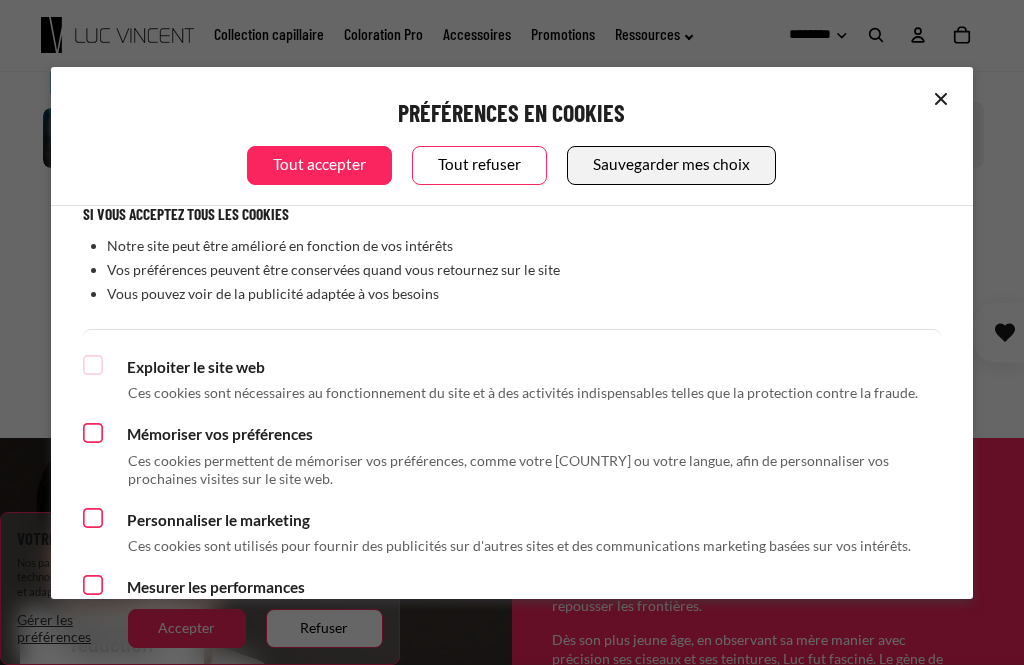 scroll, scrollTop: 118, scrollLeft: 0, axis: vertical 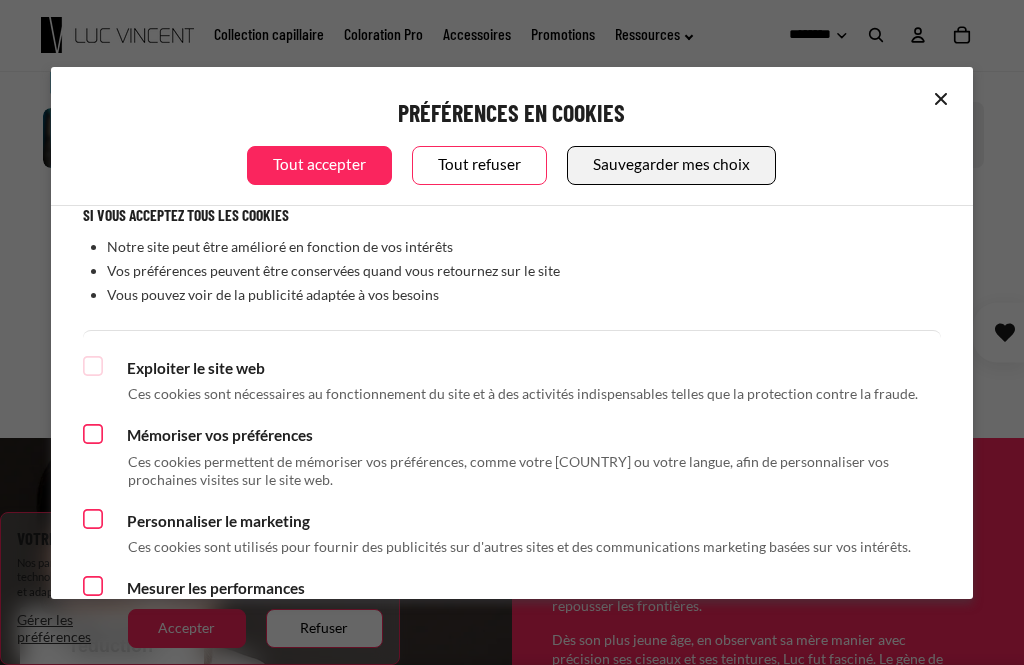 click on "Sauvegarder mes choix" at bounding box center (671, 165) 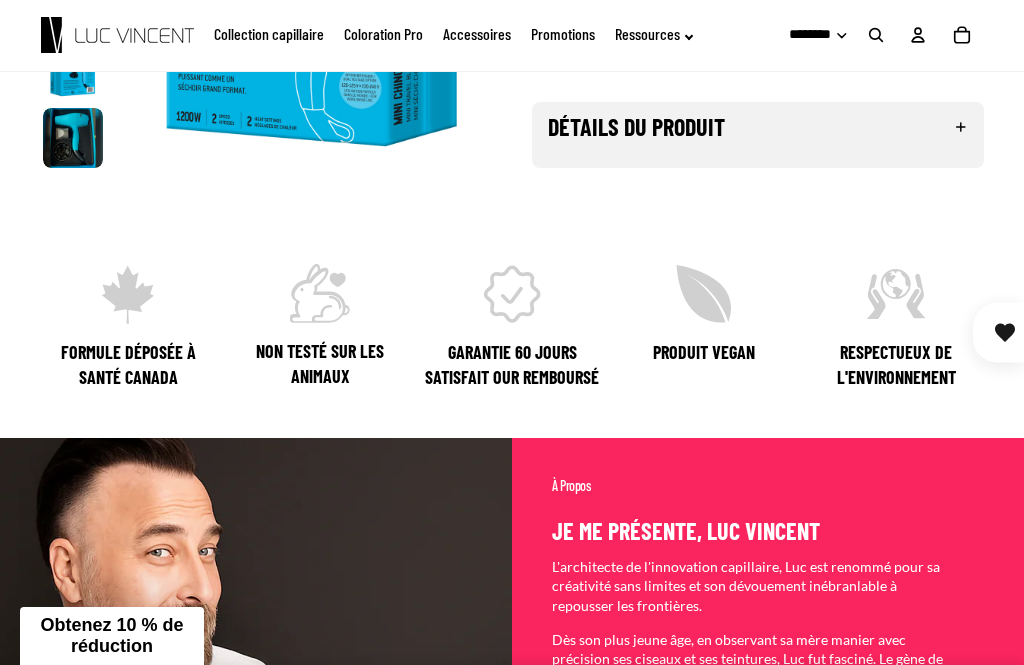 click on "Détails du produit" at bounding box center (758, 127) 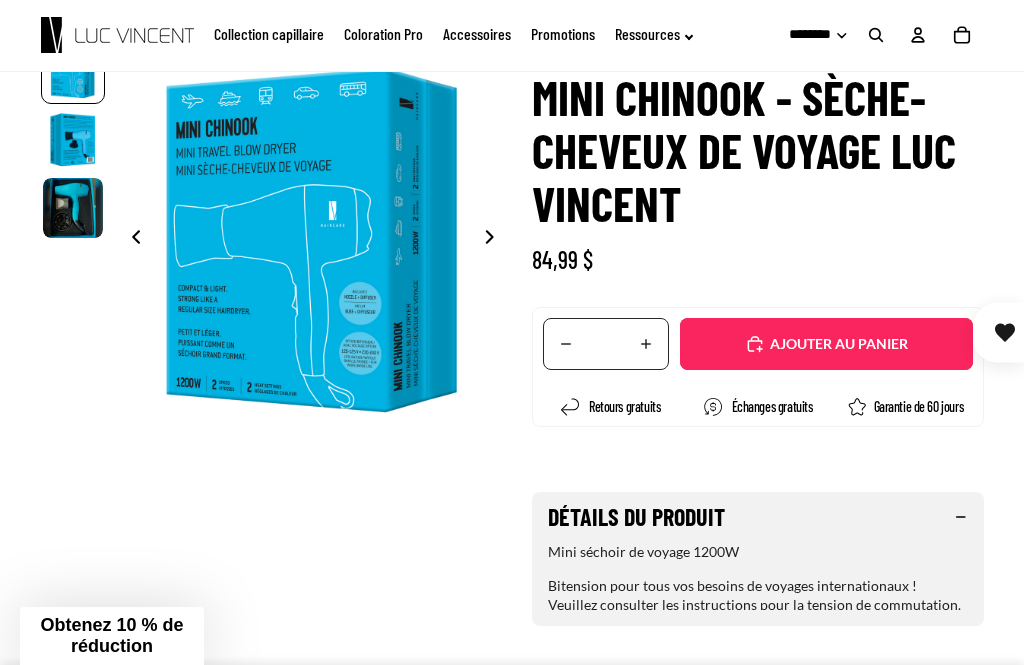 scroll, scrollTop: 147, scrollLeft: 0, axis: vertical 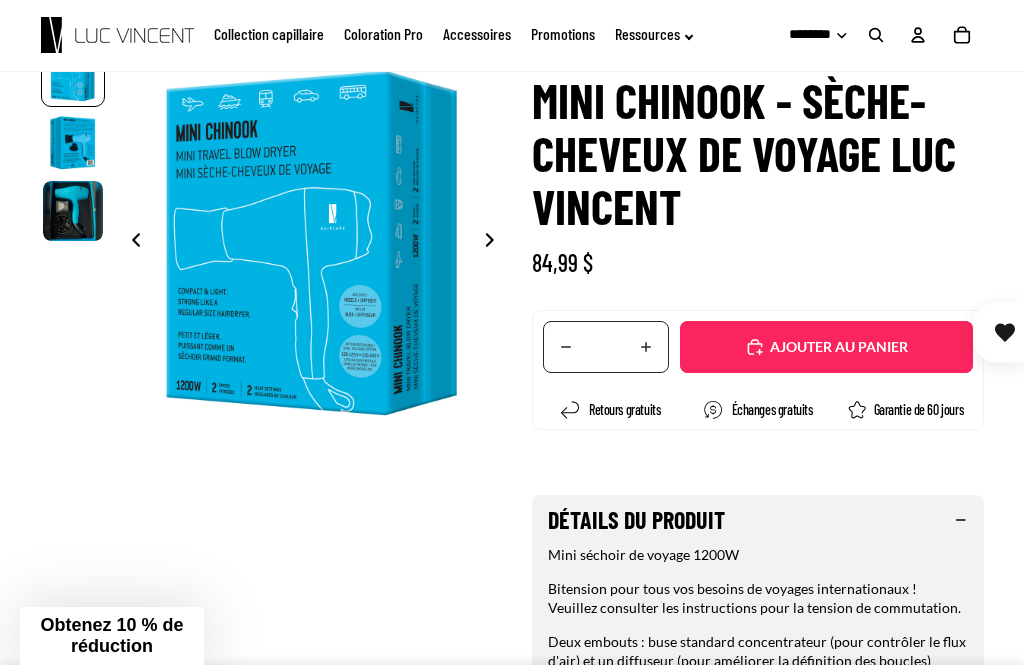 click 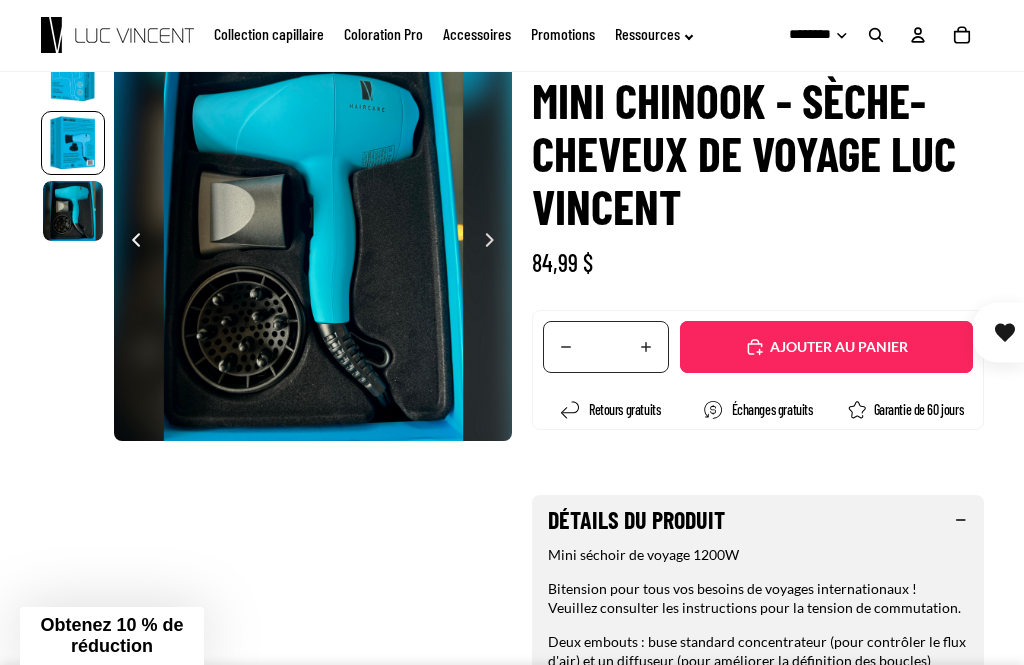 scroll, scrollTop: 0, scrollLeft: 1013, axis: horizontal 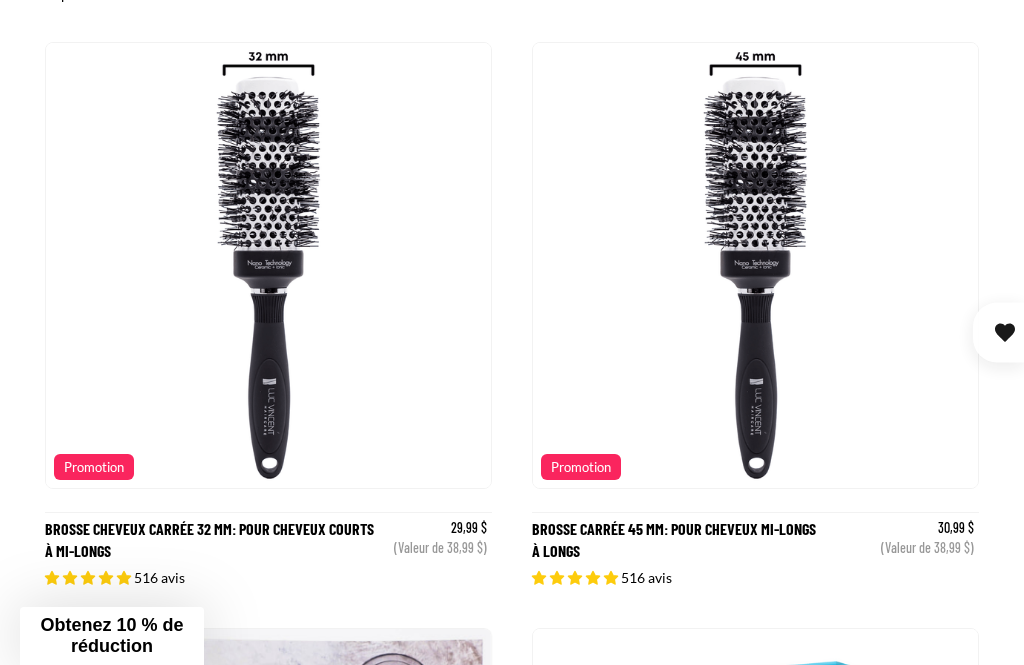 click 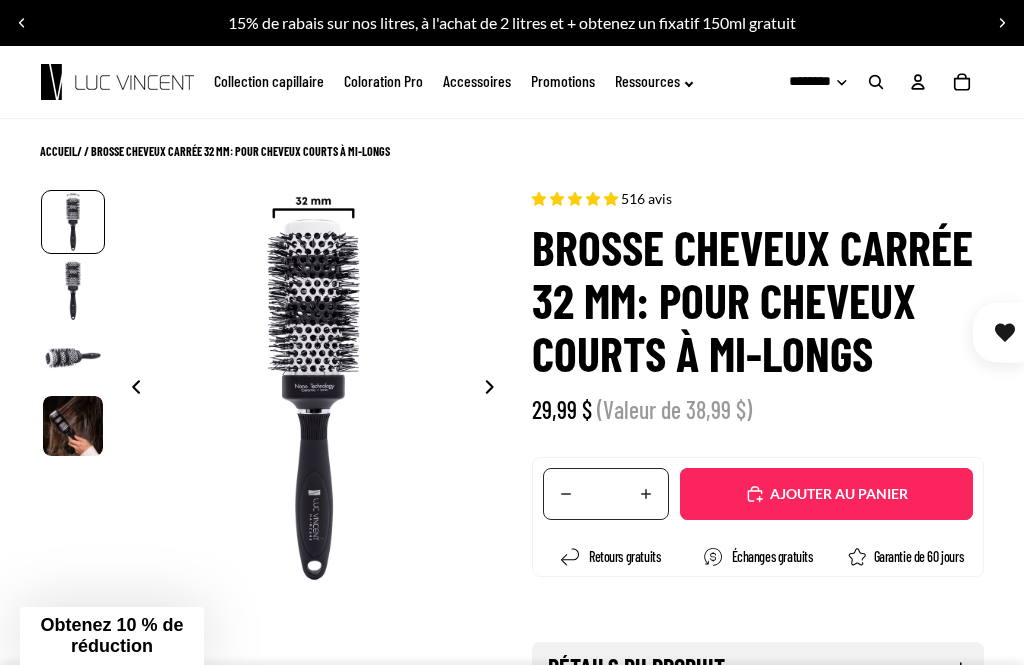 scroll, scrollTop: 46, scrollLeft: 0, axis: vertical 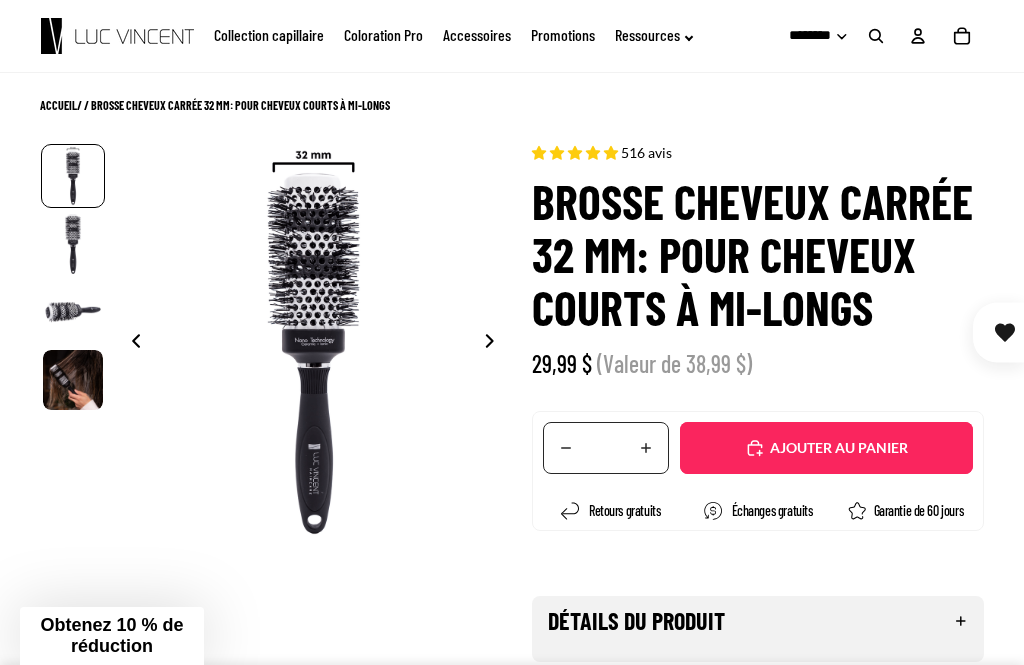 select on "**********" 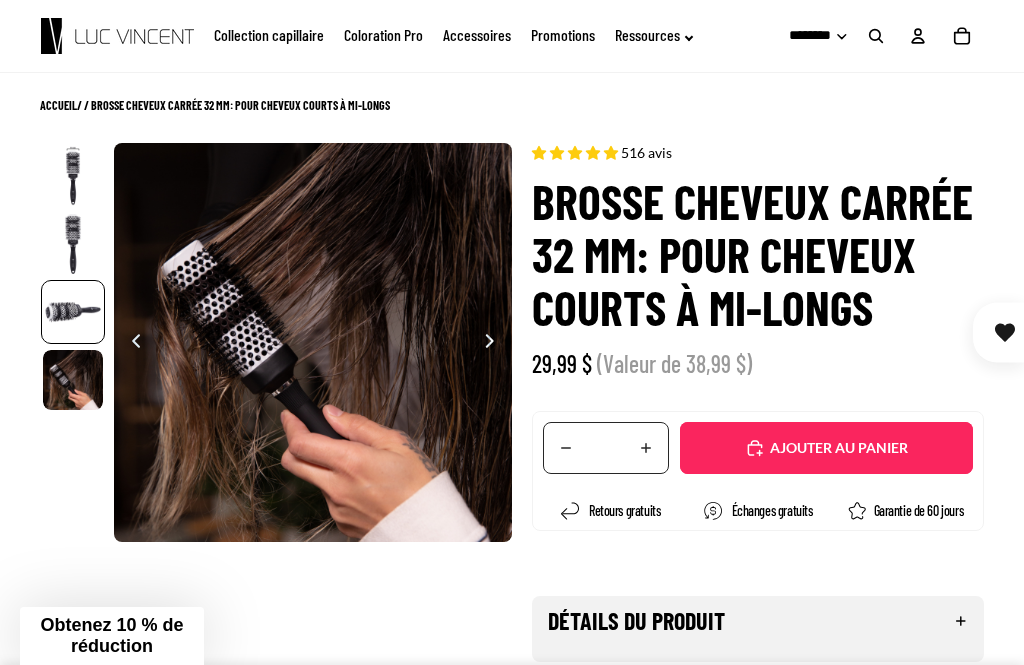 scroll, scrollTop: 0, scrollLeft: 1458, axis: horizontal 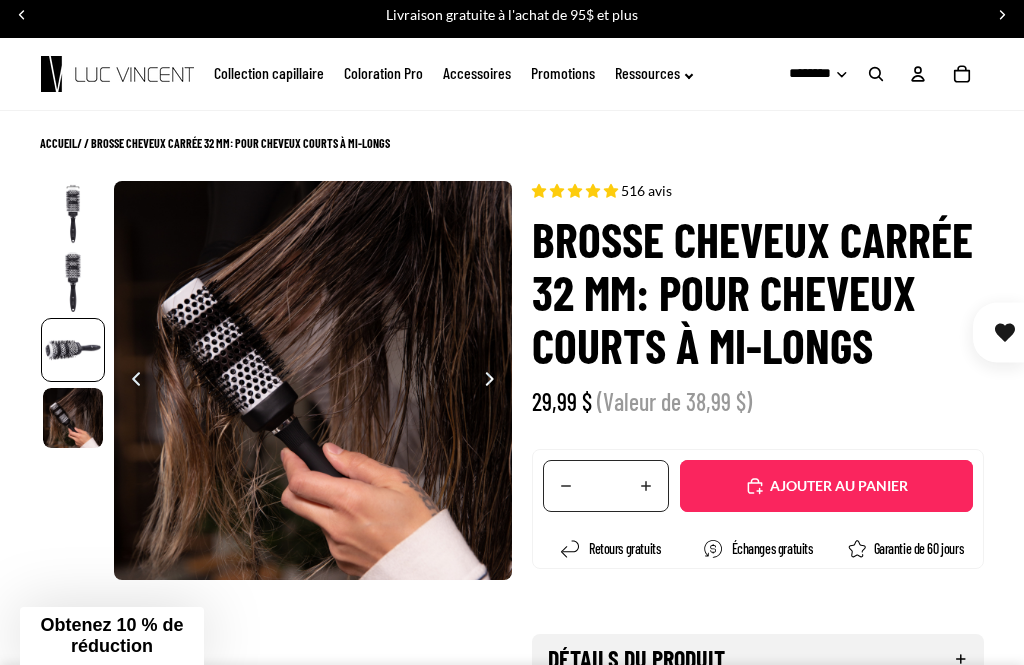 click 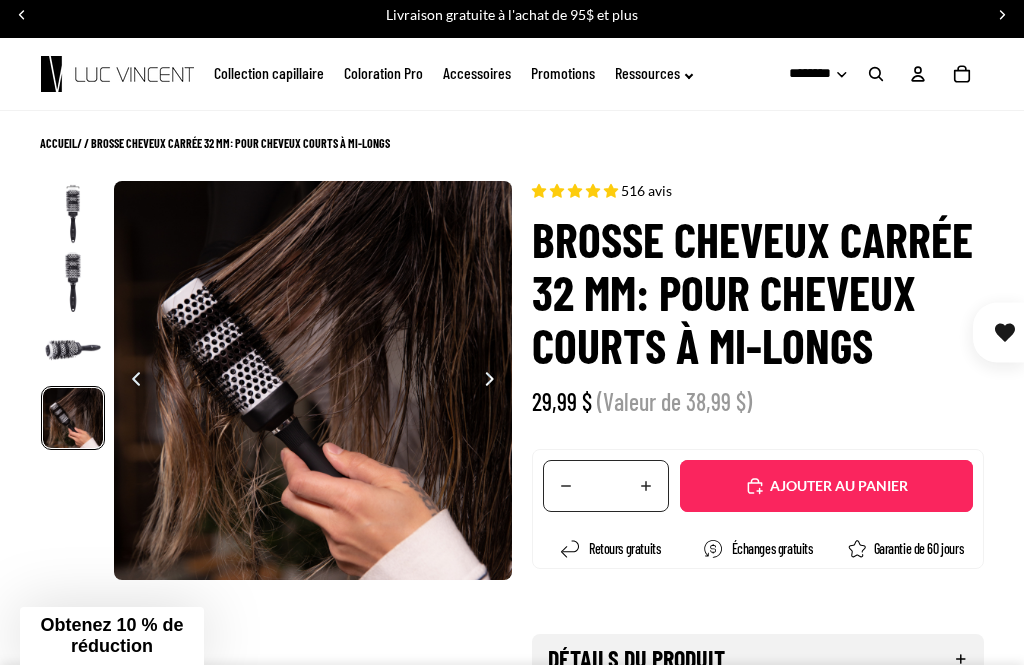 scroll, scrollTop: 0, scrollLeft: 2187, axis: horizontal 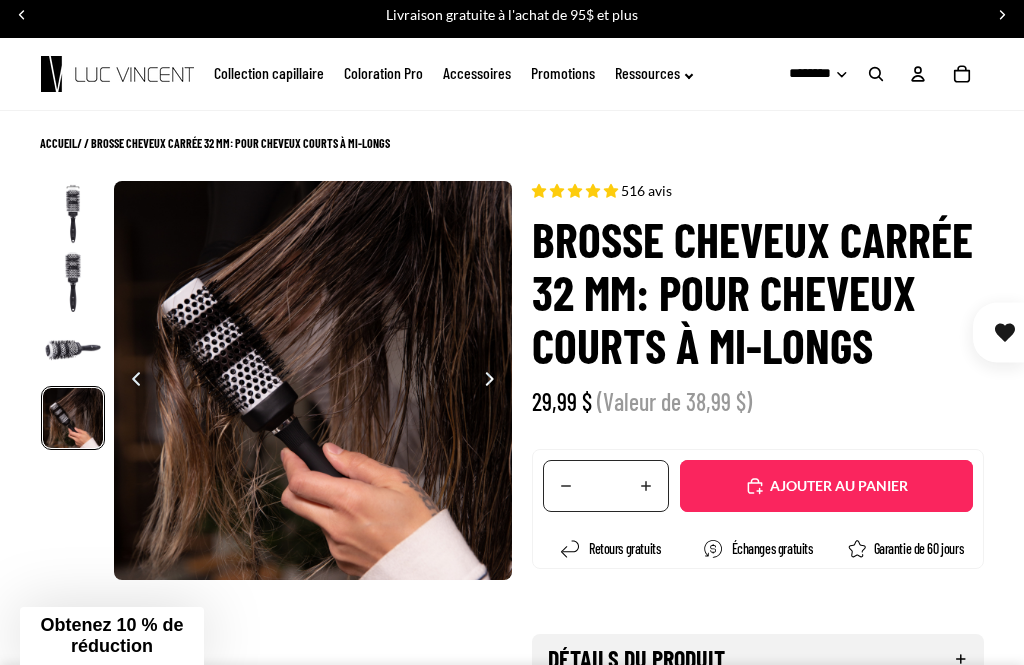 click 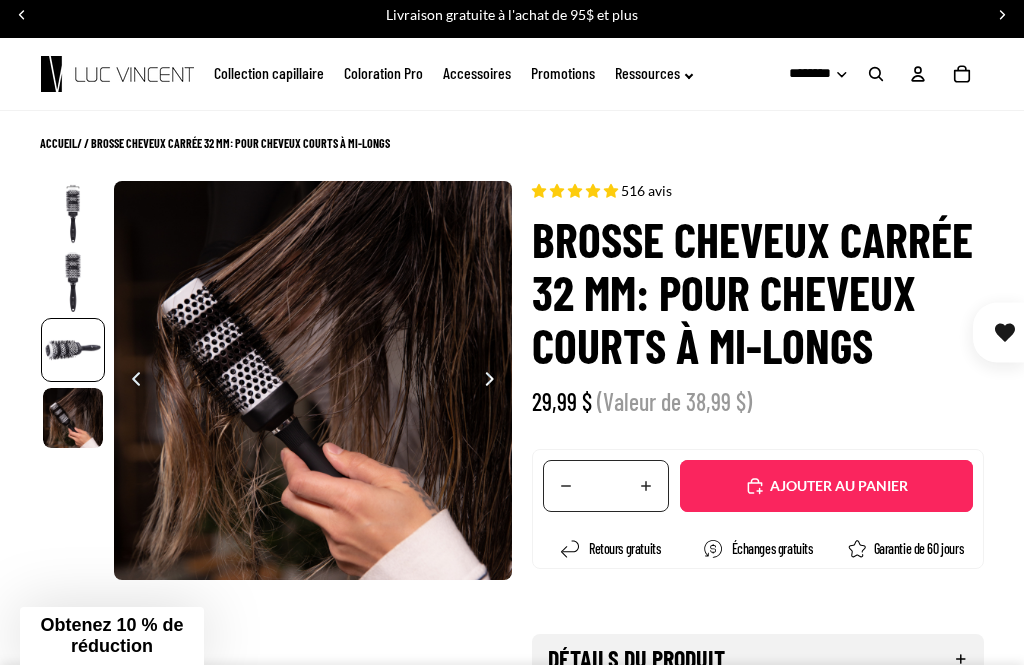 scroll, scrollTop: 0, scrollLeft: 1458, axis: horizontal 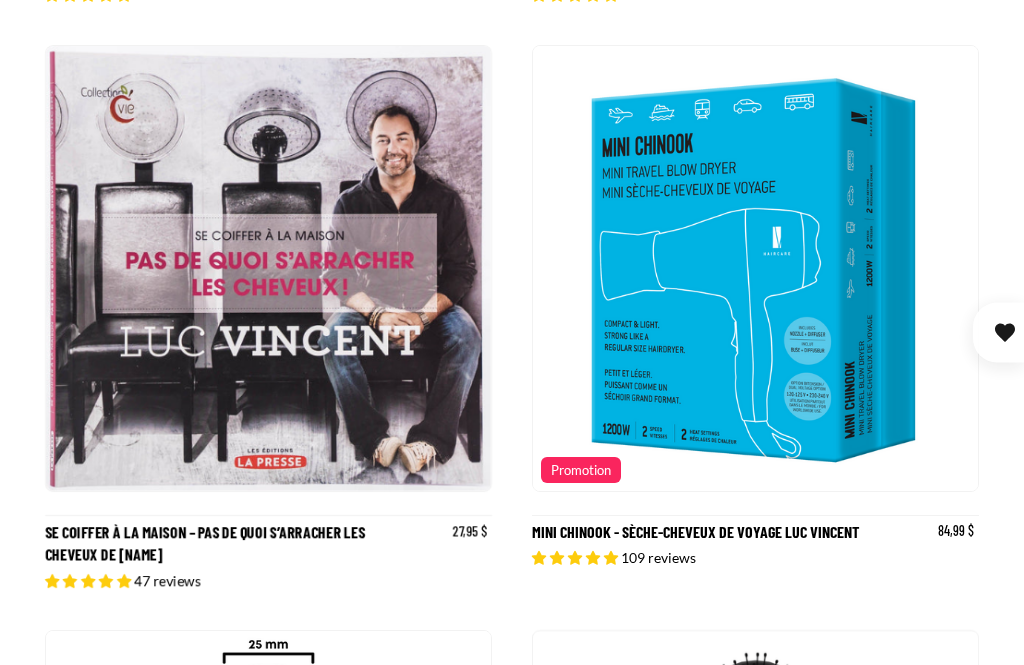 click 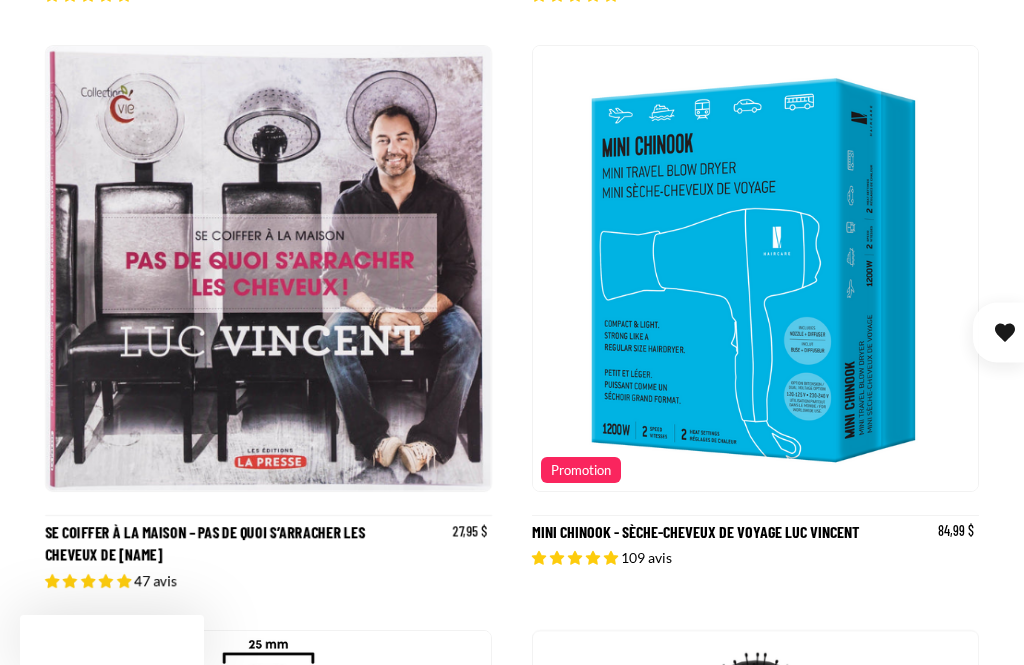 scroll, scrollTop: 0, scrollLeft: 0, axis: both 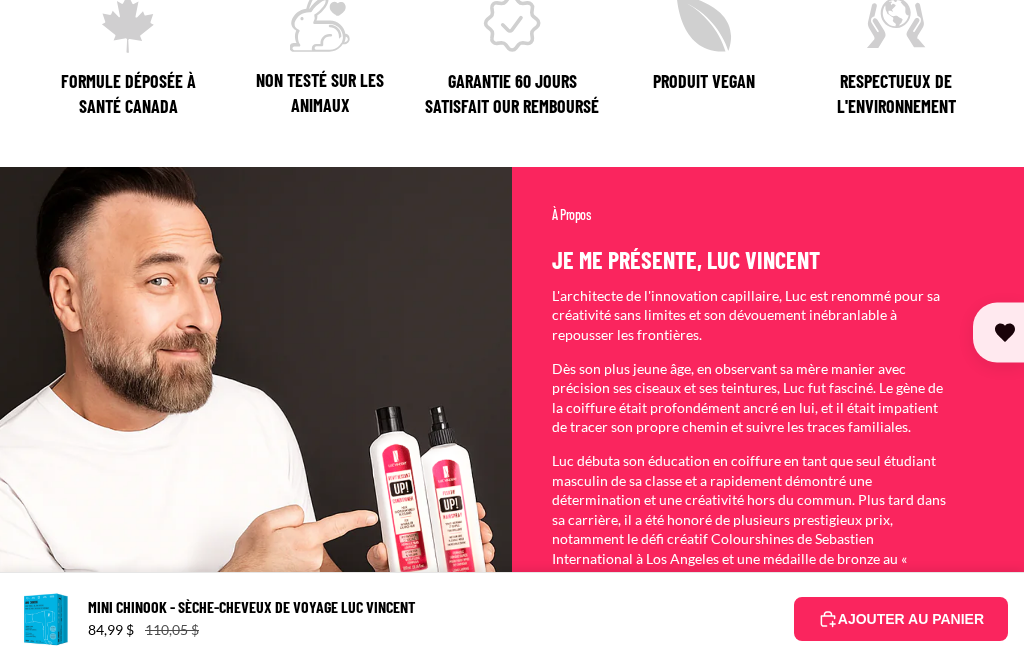 select on "**********" 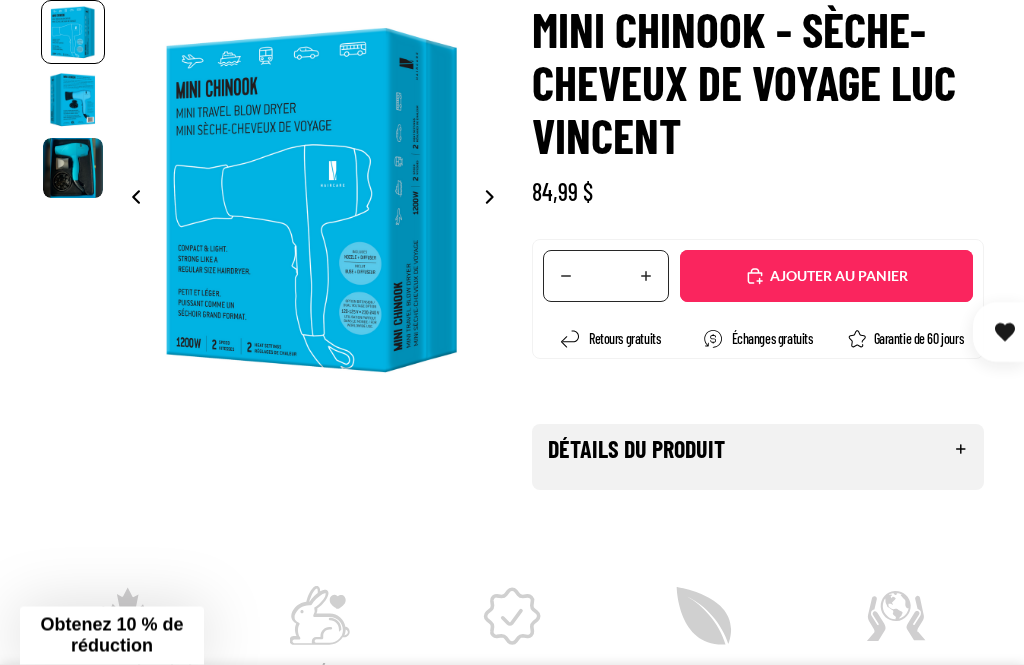 scroll, scrollTop: 213, scrollLeft: 0, axis: vertical 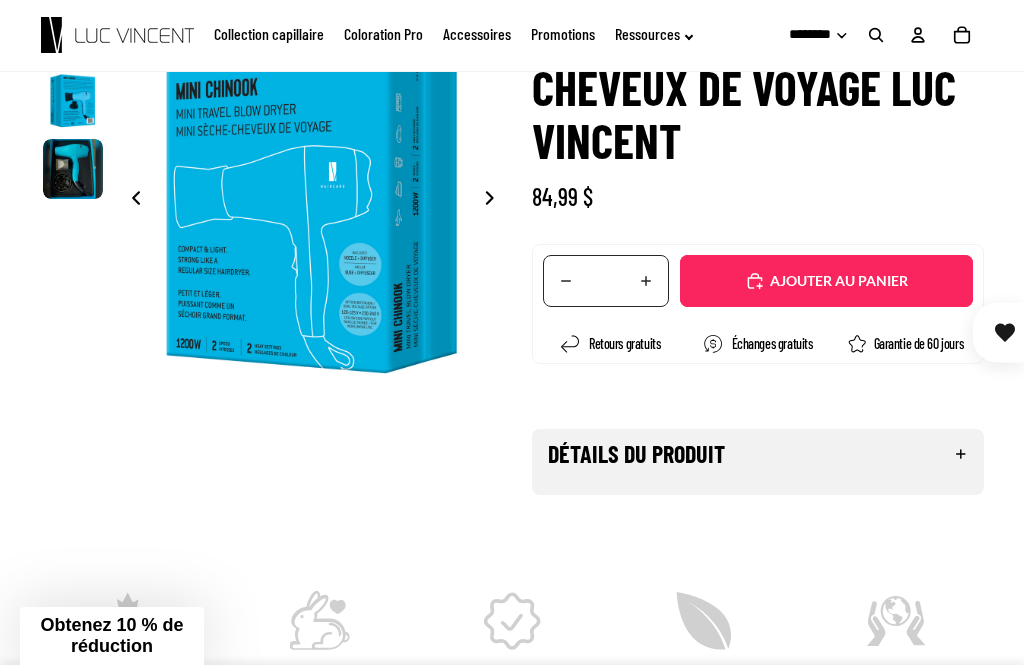 click 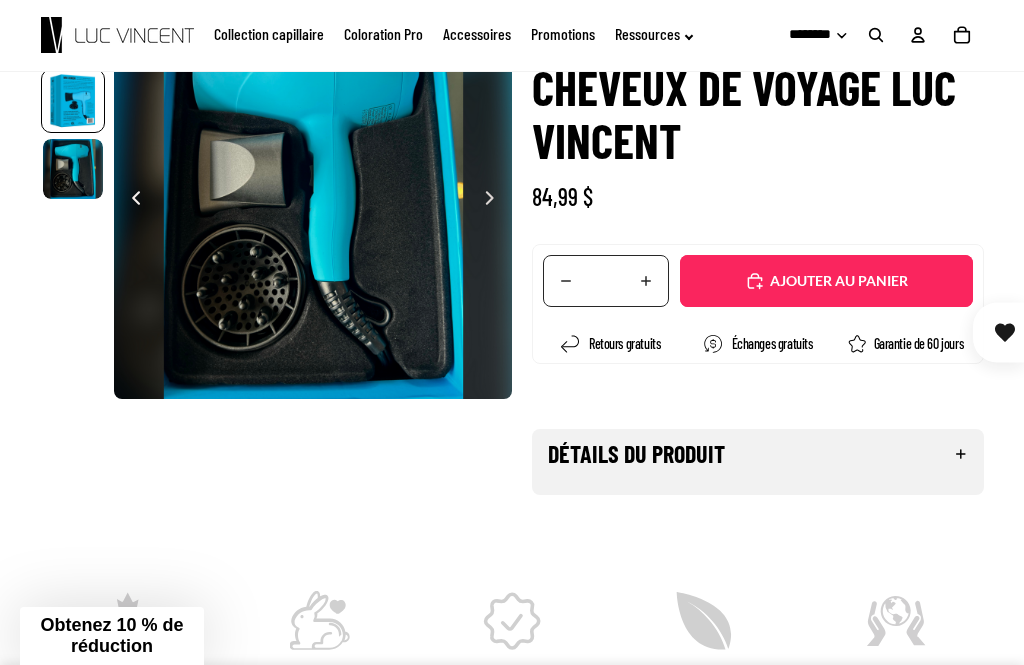 scroll, scrollTop: 0, scrollLeft: 729, axis: horizontal 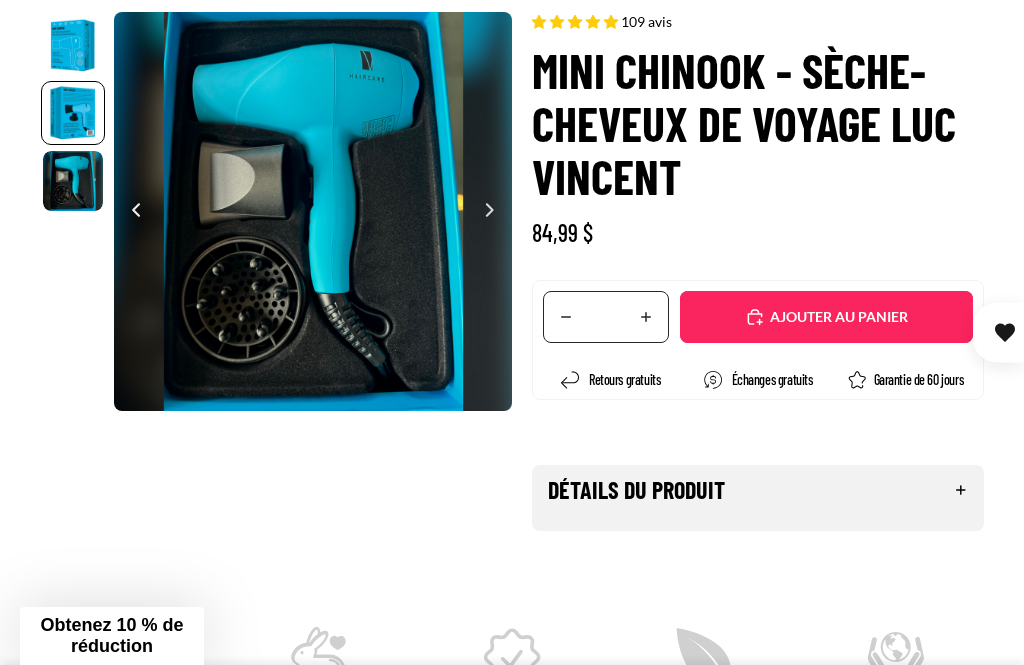 click 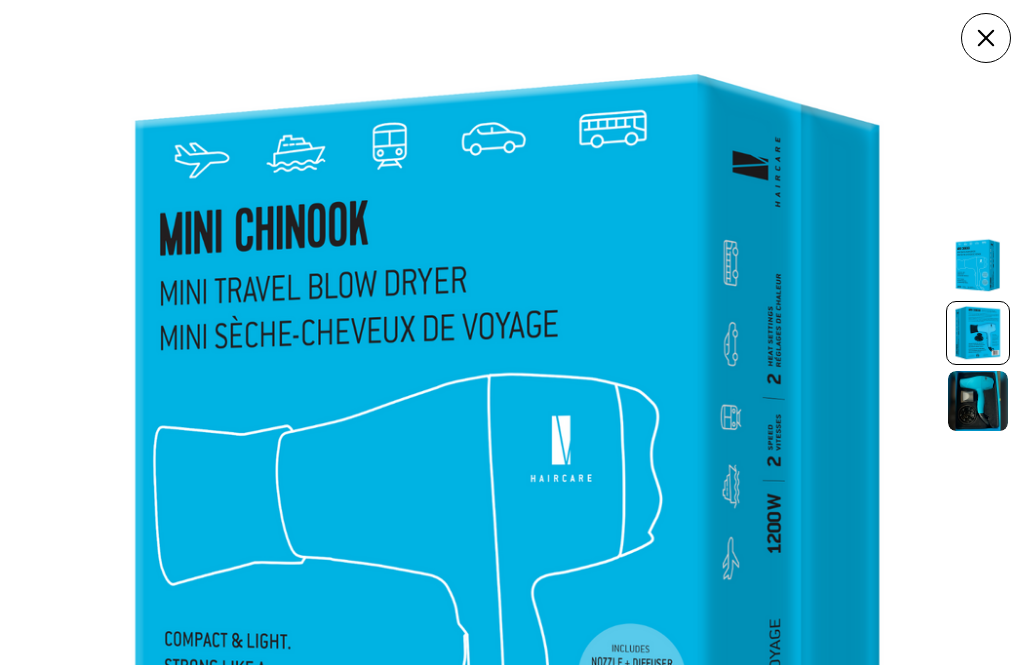 scroll, scrollTop: 1024, scrollLeft: 0, axis: vertical 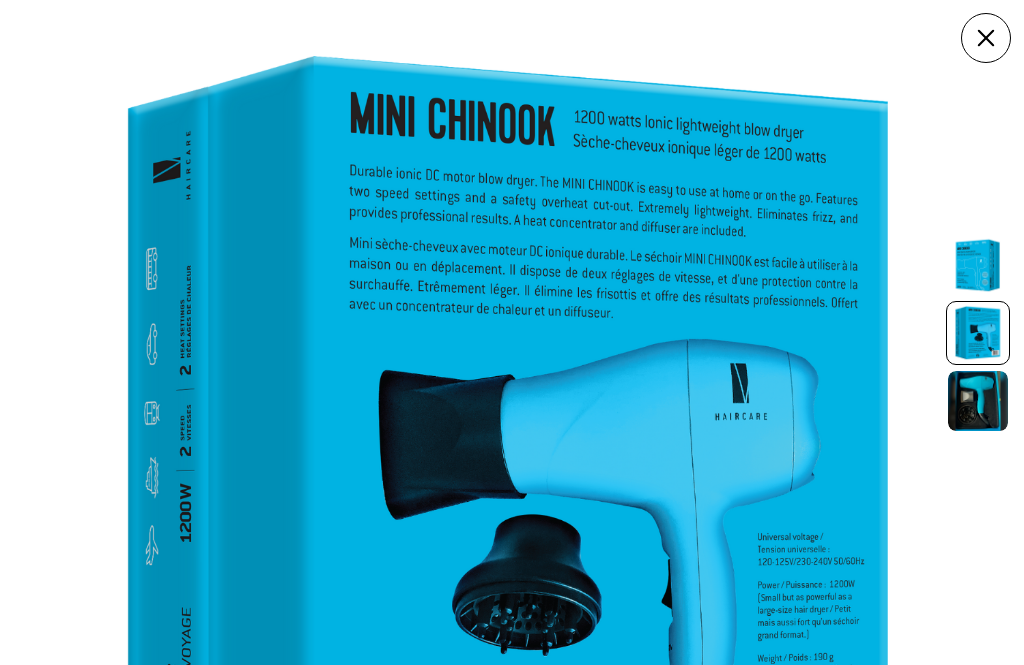 click 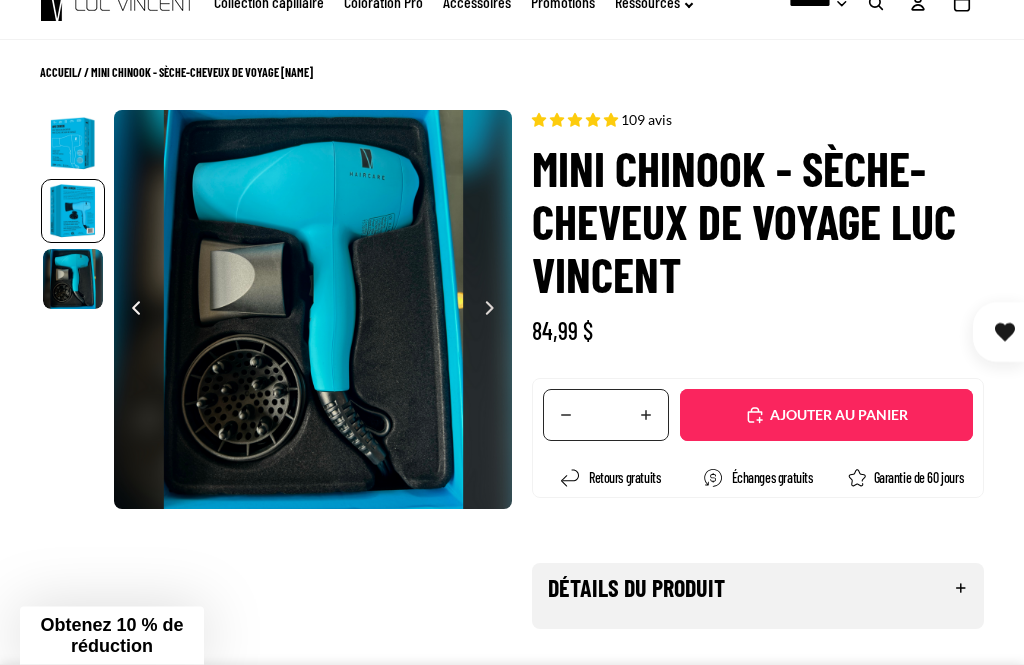 scroll, scrollTop: 0, scrollLeft: 0, axis: both 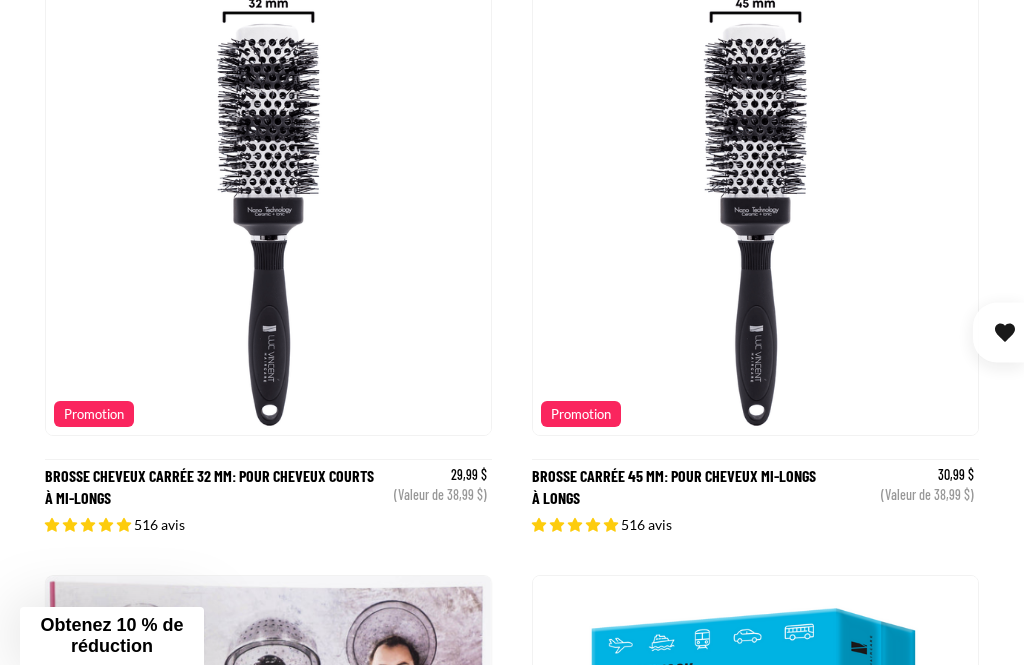 click on "BROSSE CHEVEUX CARRÉE 32 mm: pour cheveux courts à mi-longs" at bounding box center [268, 261] 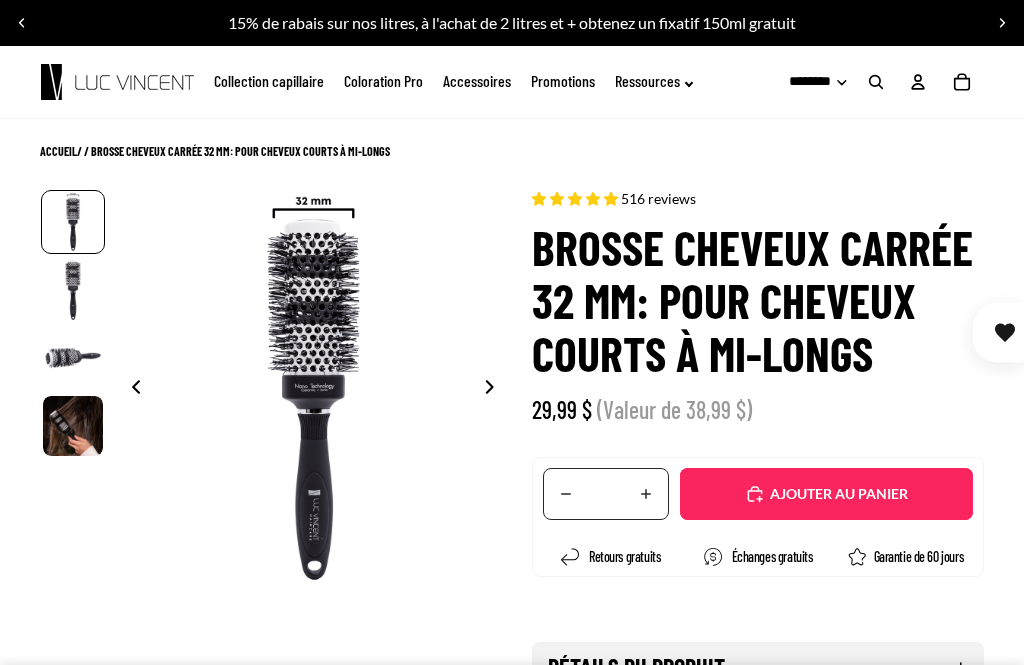 scroll, scrollTop: 0, scrollLeft: 0, axis: both 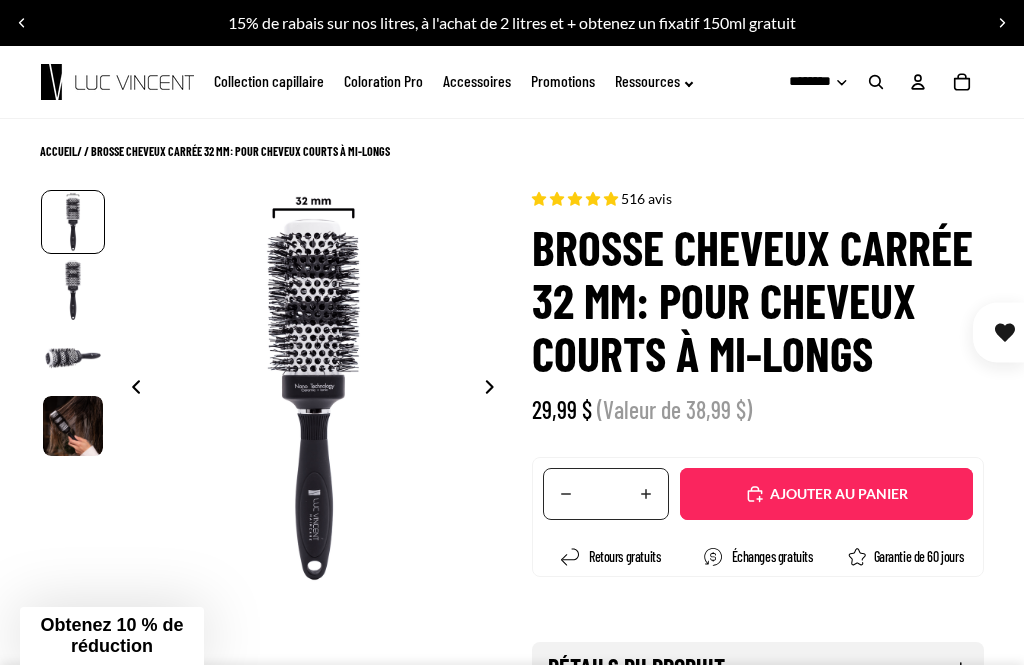click on "Ajouté" at bounding box center [836, 494] 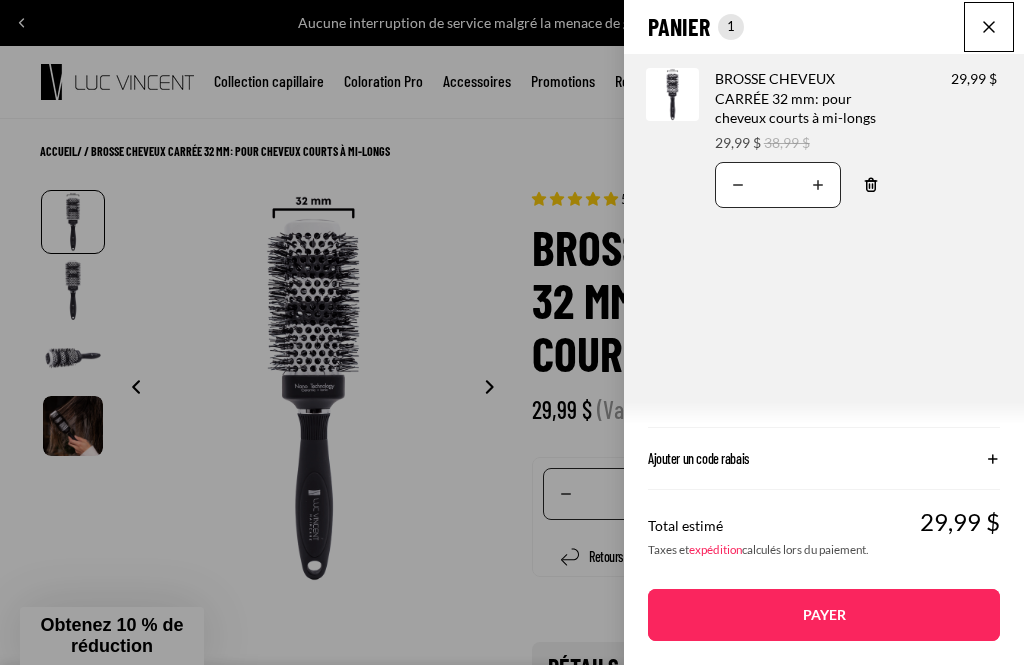click at bounding box center [989, 27] 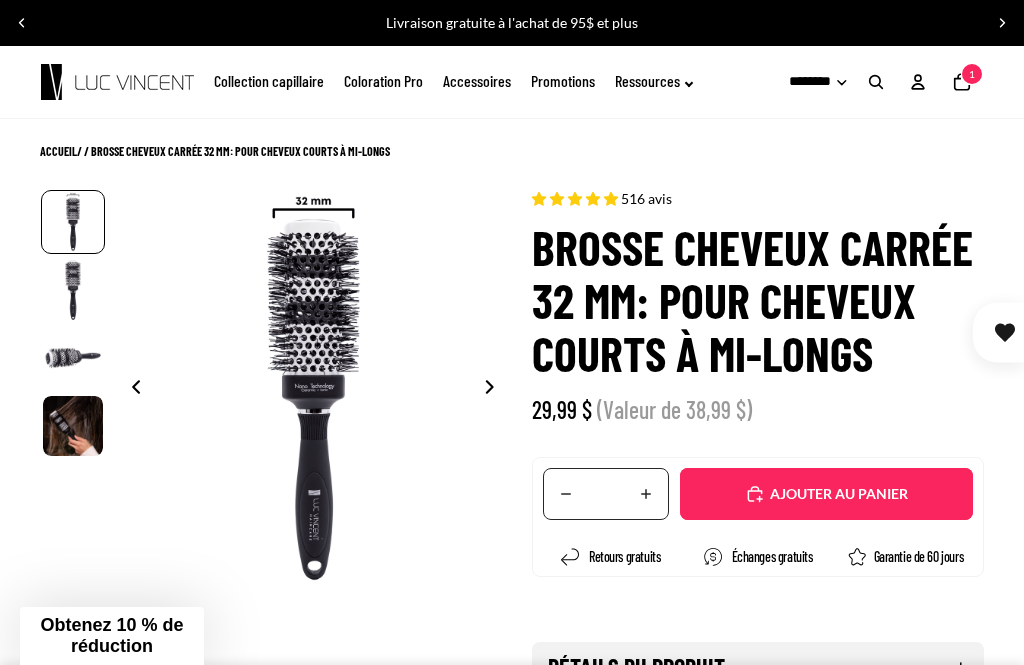 click on "Accessoires" 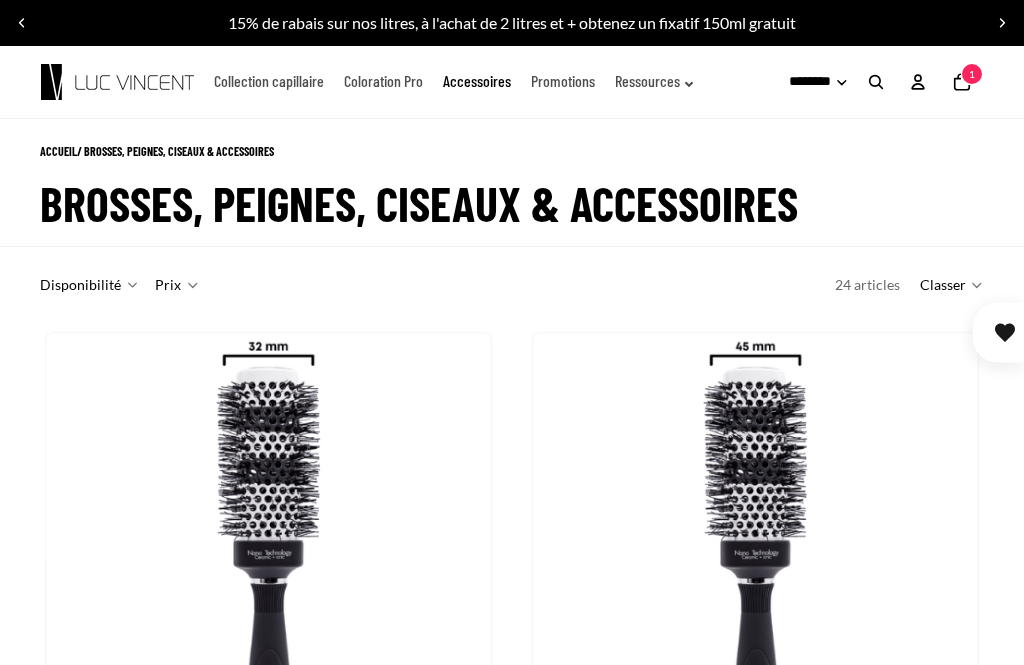 scroll, scrollTop: 1001, scrollLeft: 0, axis: vertical 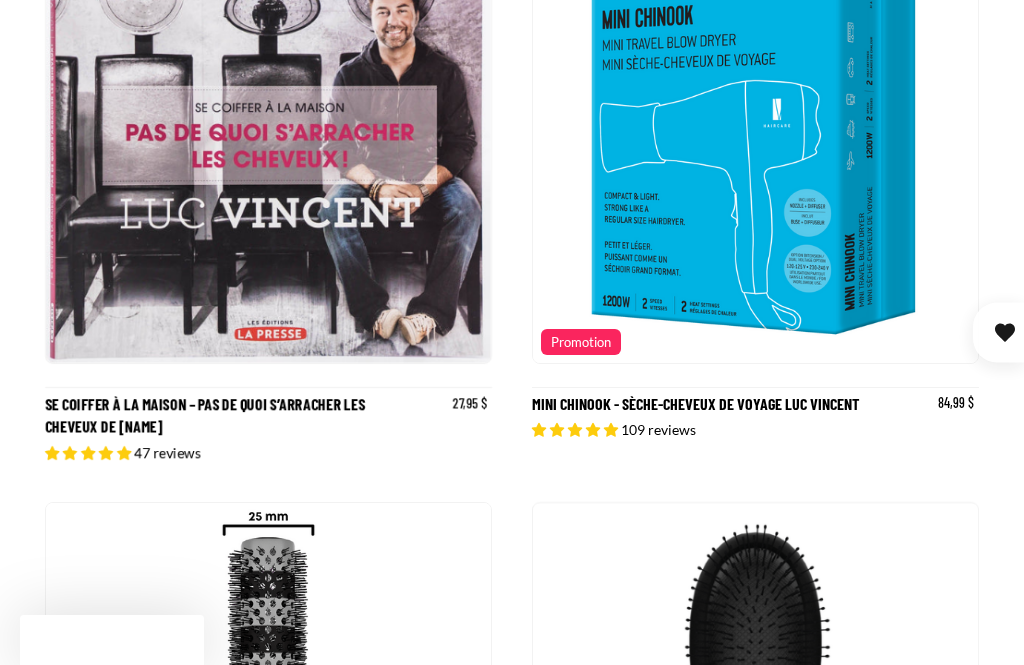 click on "Mini chinook - Sèche-cheveux de voyage Luc Vincent" at bounding box center (755, 189) 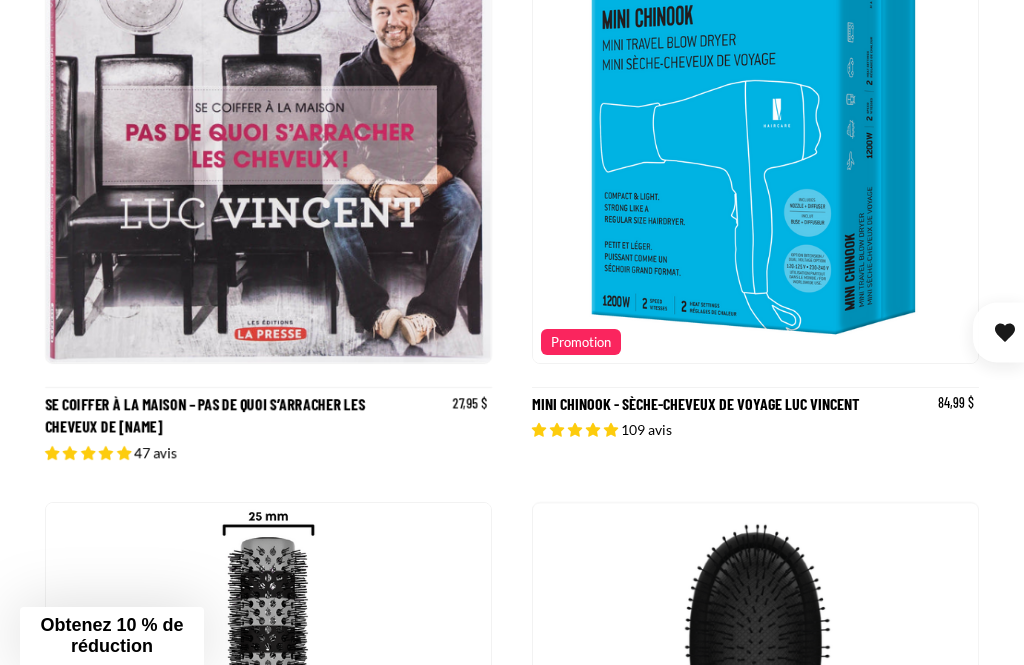 scroll, scrollTop: 1065, scrollLeft: 0, axis: vertical 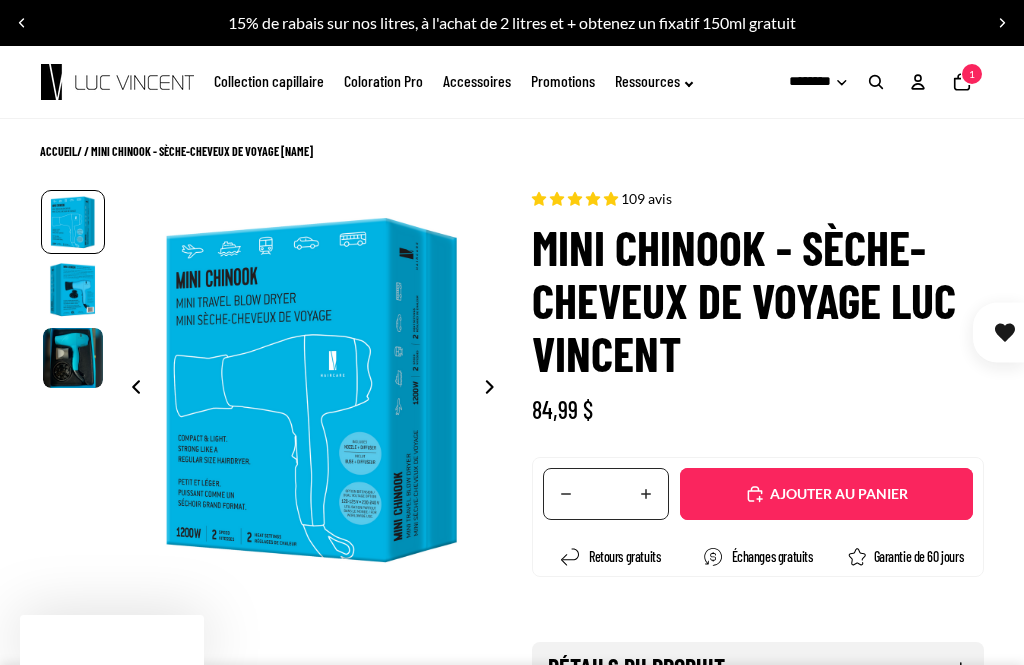 select on "**********" 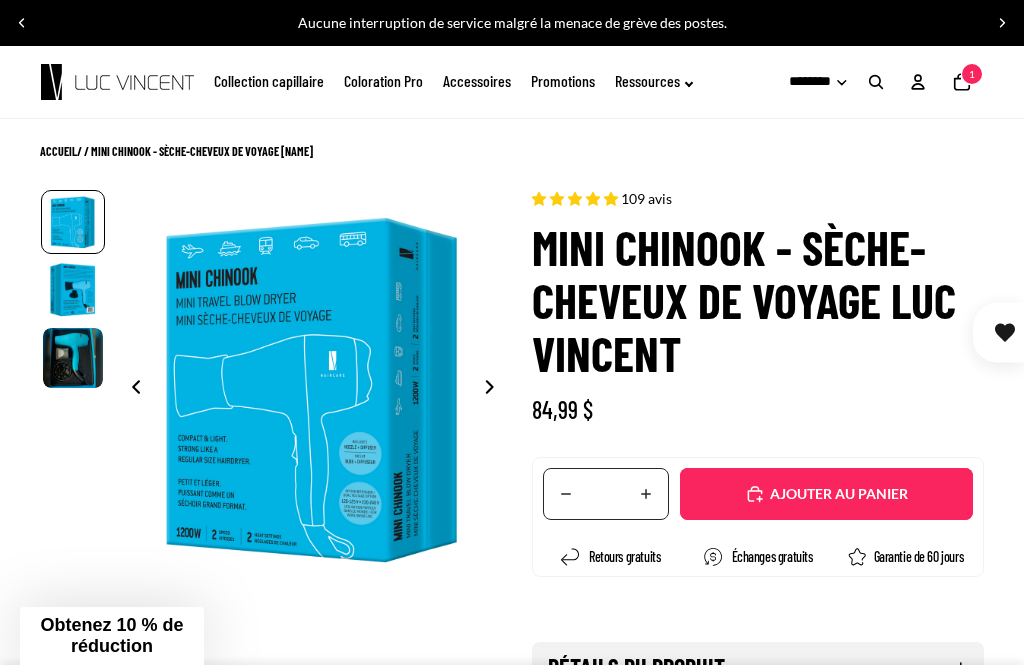click on "Ajouté" at bounding box center [836, 494] 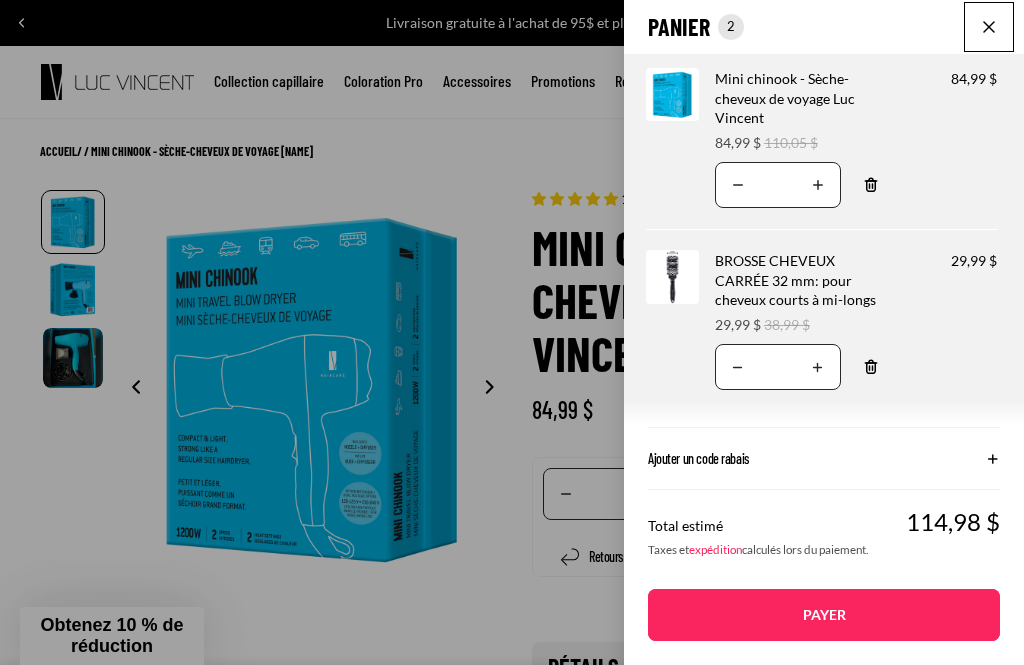 click at bounding box center (989, 27) 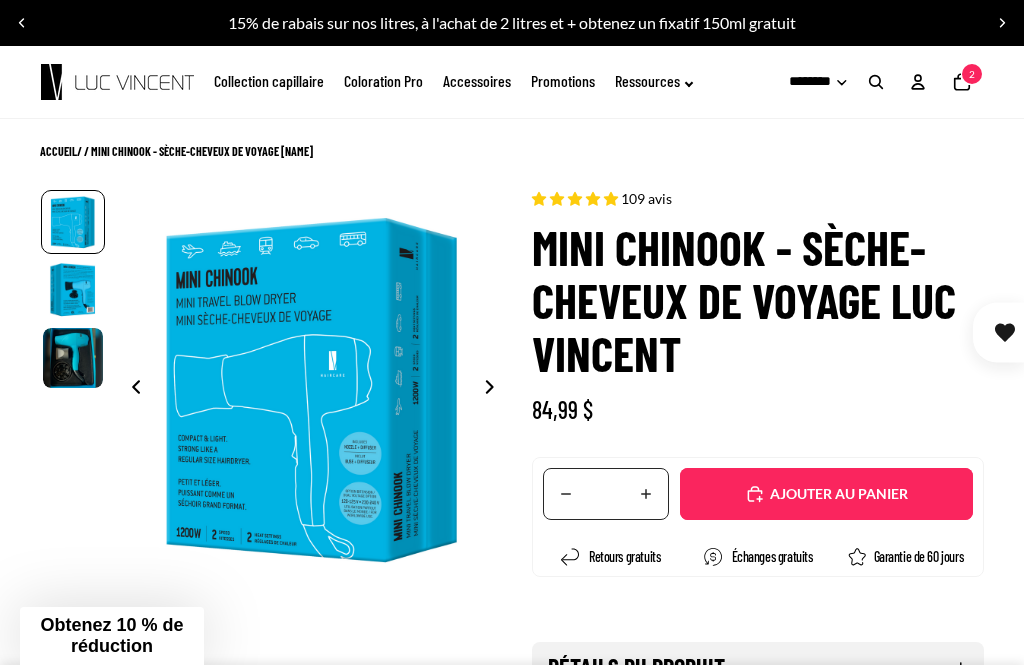 click on "Collection capillaire" 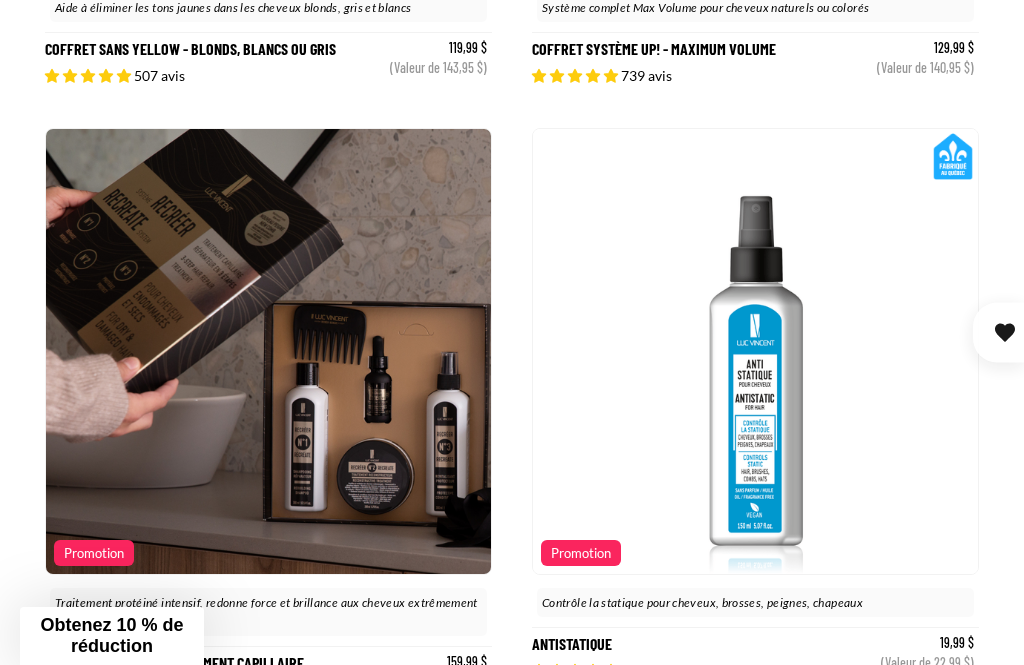 scroll, scrollTop: 809, scrollLeft: 0, axis: vertical 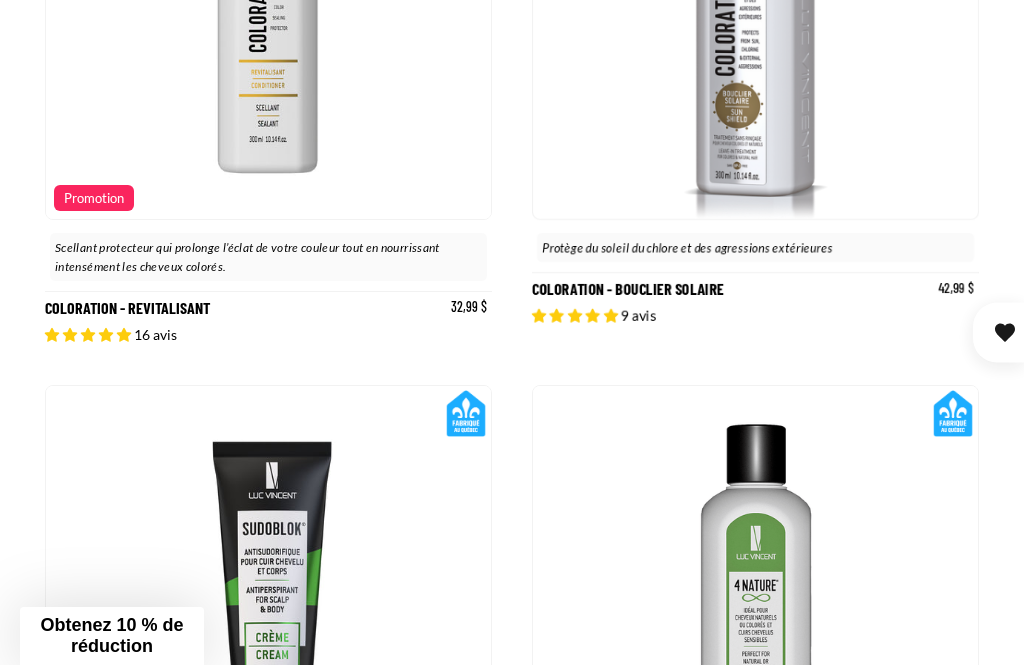 click on "Coloration - Bouclier Solaire" at bounding box center [755, 58] 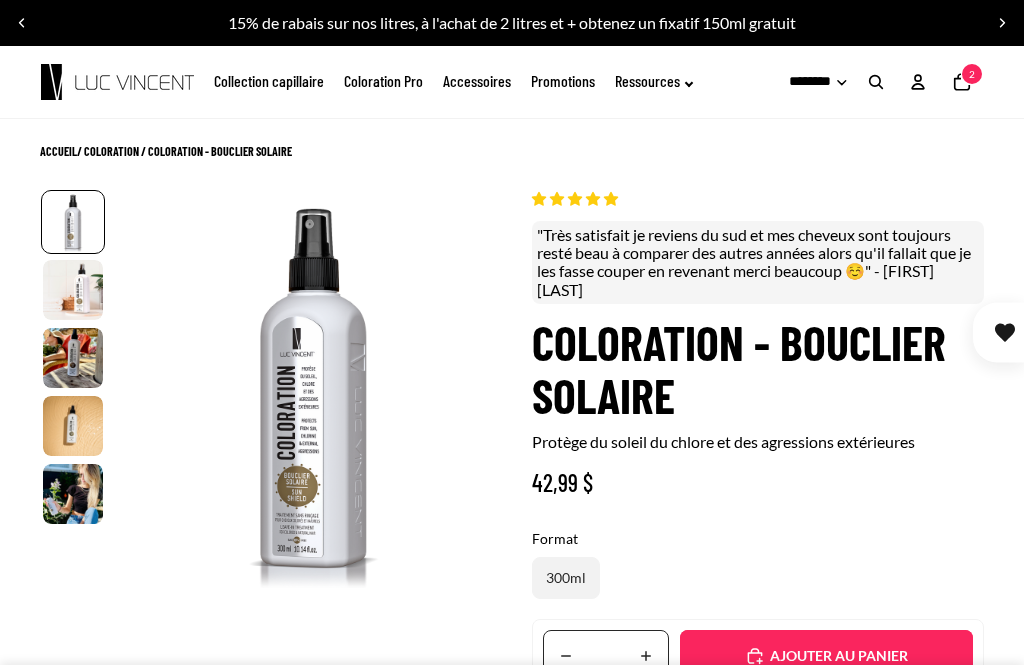 scroll, scrollTop: 0, scrollLeft: 0, axis: both 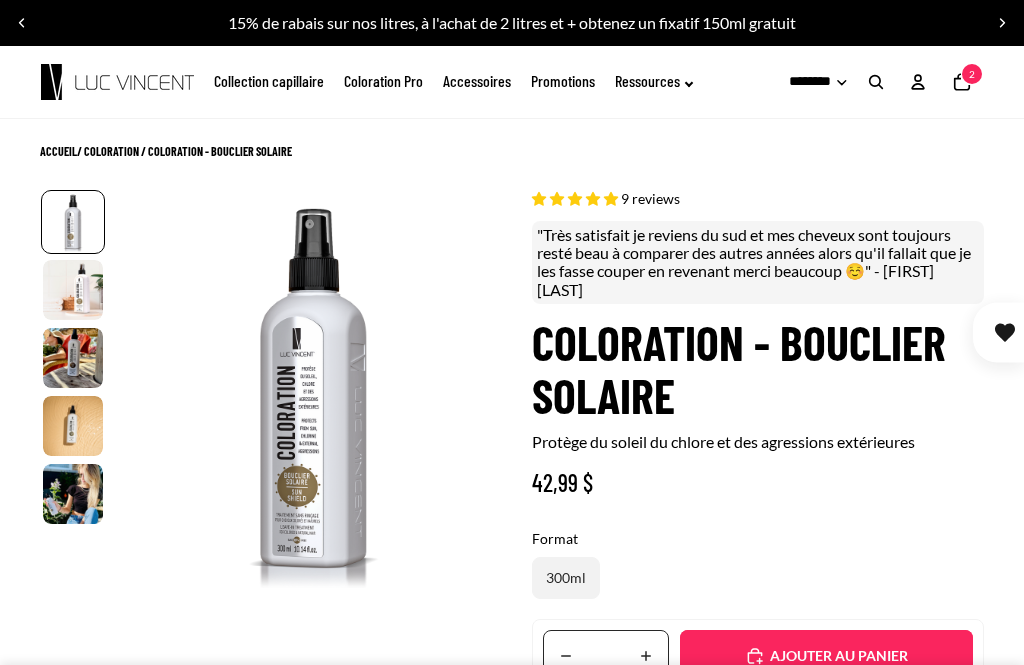 select on "**********" 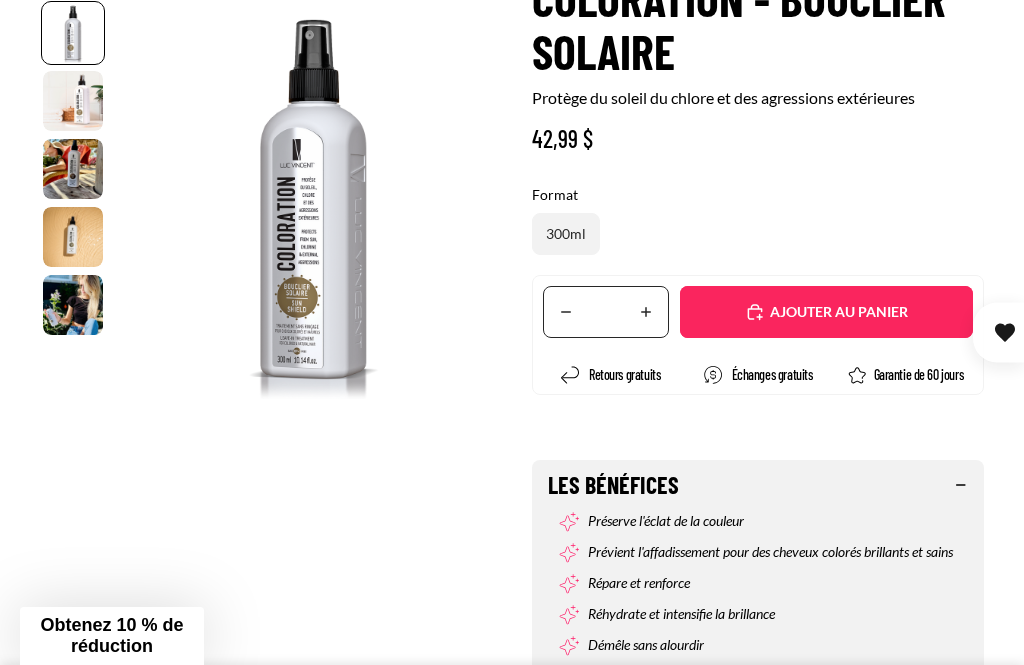 scroll, scrollTop: 360, scrollLeft: 0, axis: vertical 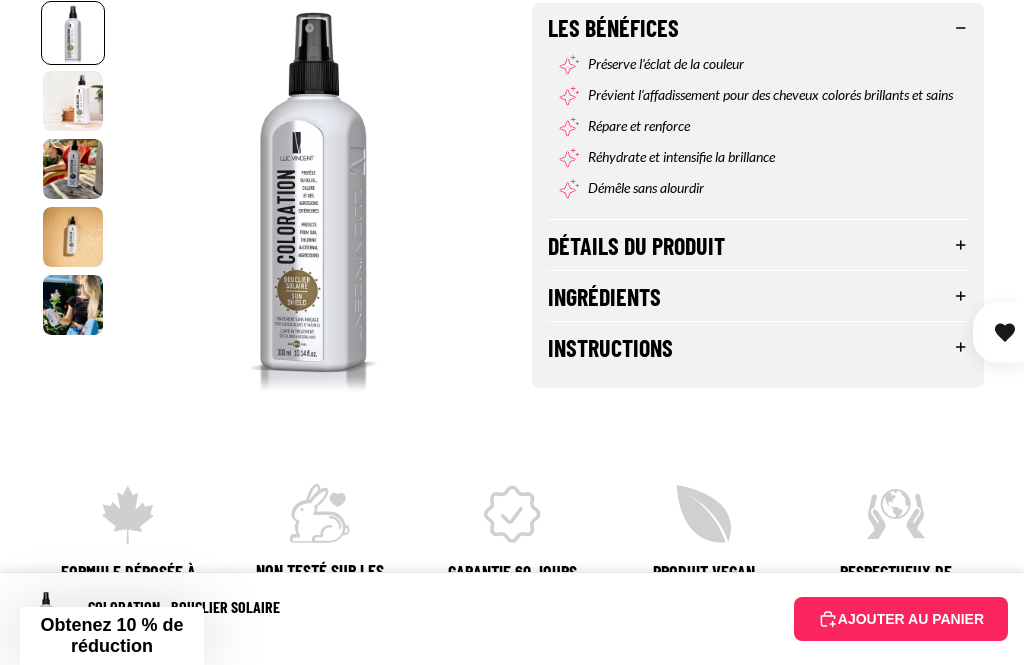 click on "Instructions" at bounding box center (758, 347) 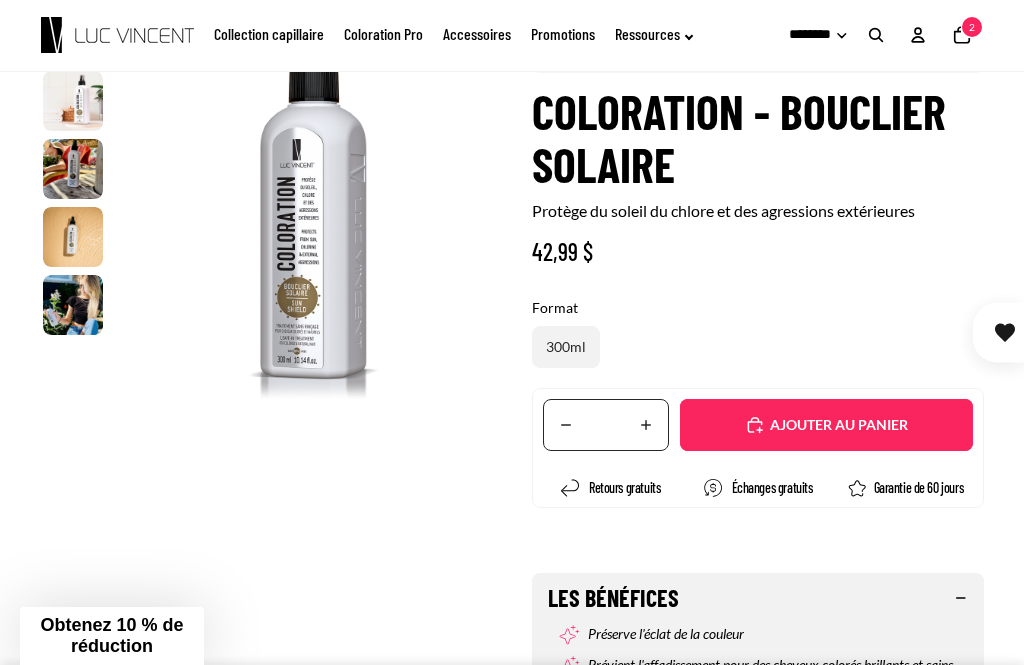 scroll, scrollTop: 229, scrollLeft: 0, axis: vertical 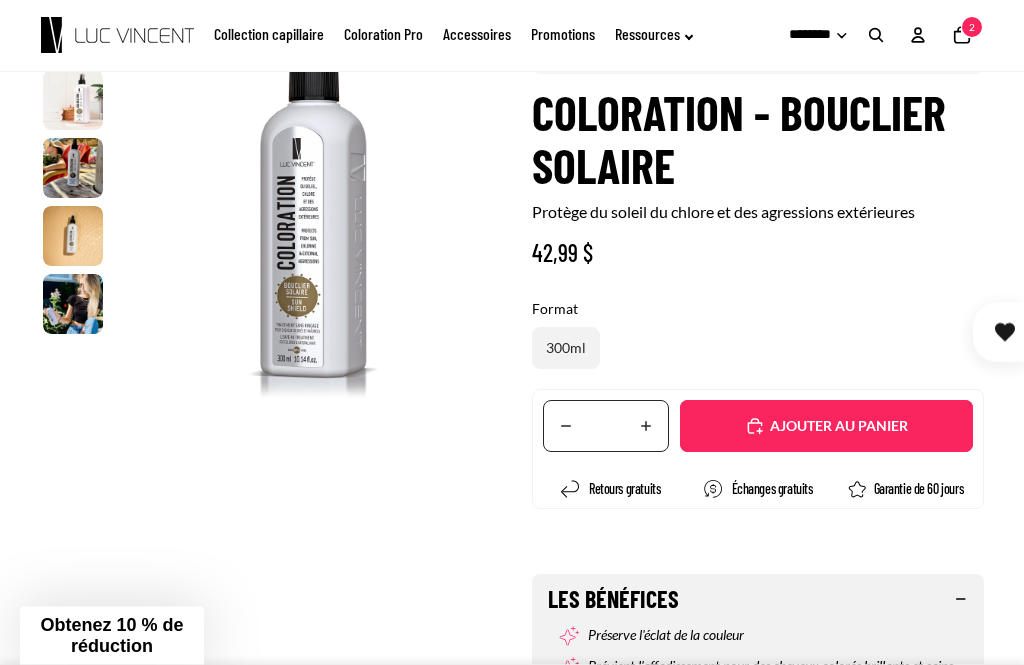 click on "Ajouté" at bounding box center (836, 427) 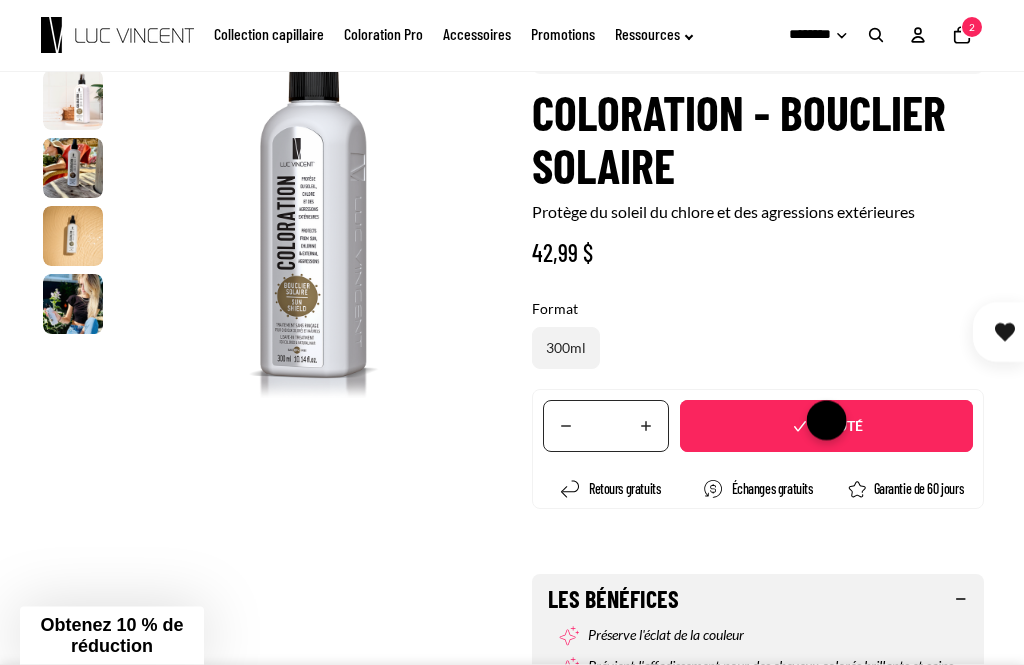 scroll, scrollTop: 230, scrollLeft: 0, axis: vertical 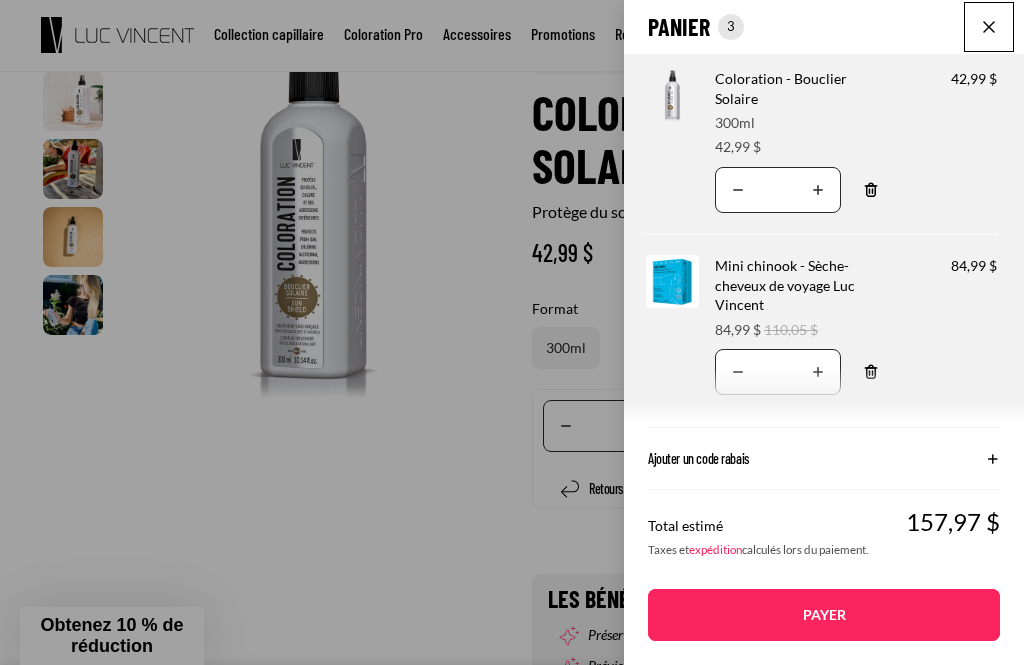 click at bounding box center (989, 27) 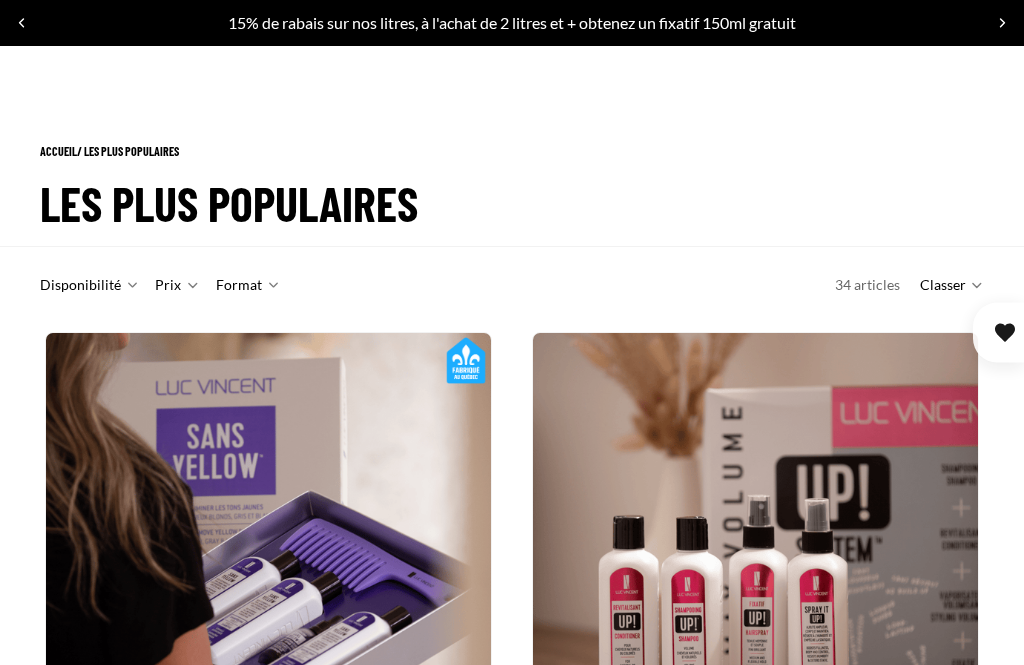 scroll, scrollTop: 1672, scrollLeft: 0, axis: vertical 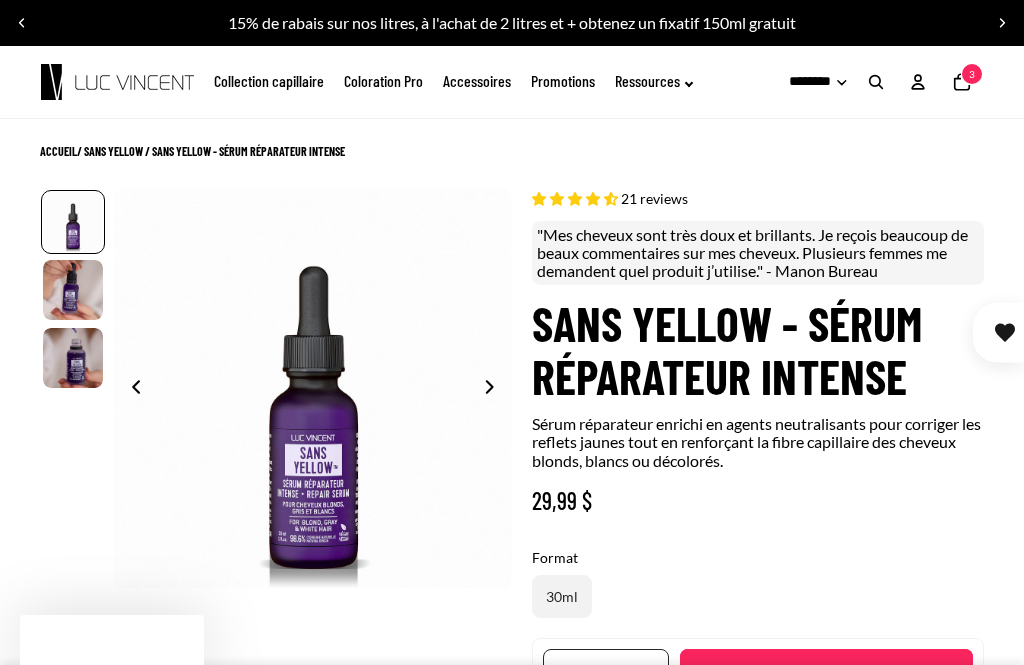 select on "**********" 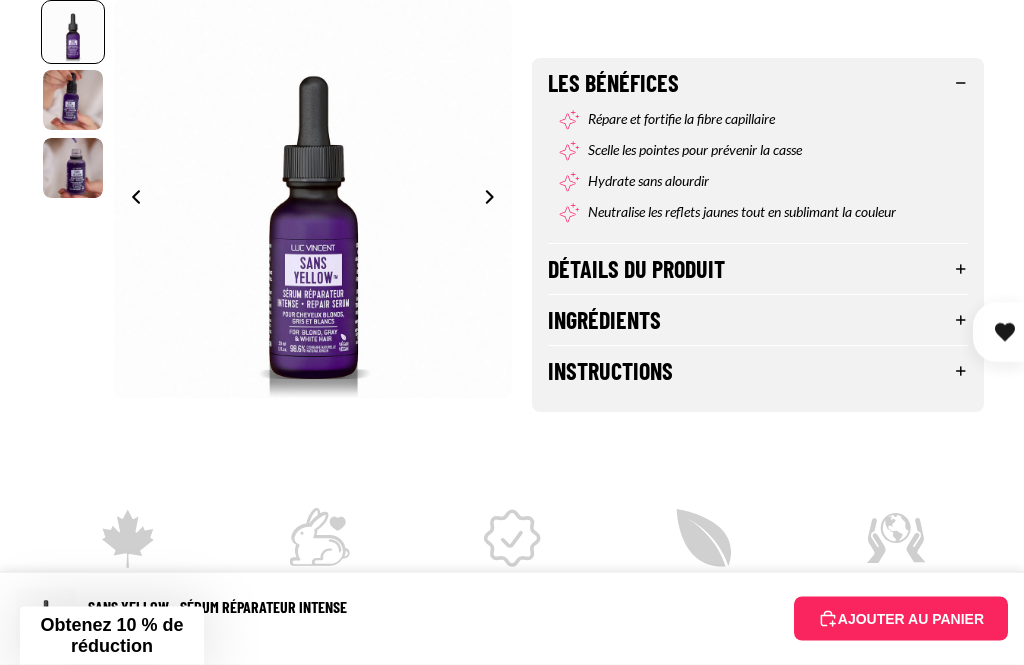 scroll, scrollTop: 765, scrollLeft: 0, axis: vertical 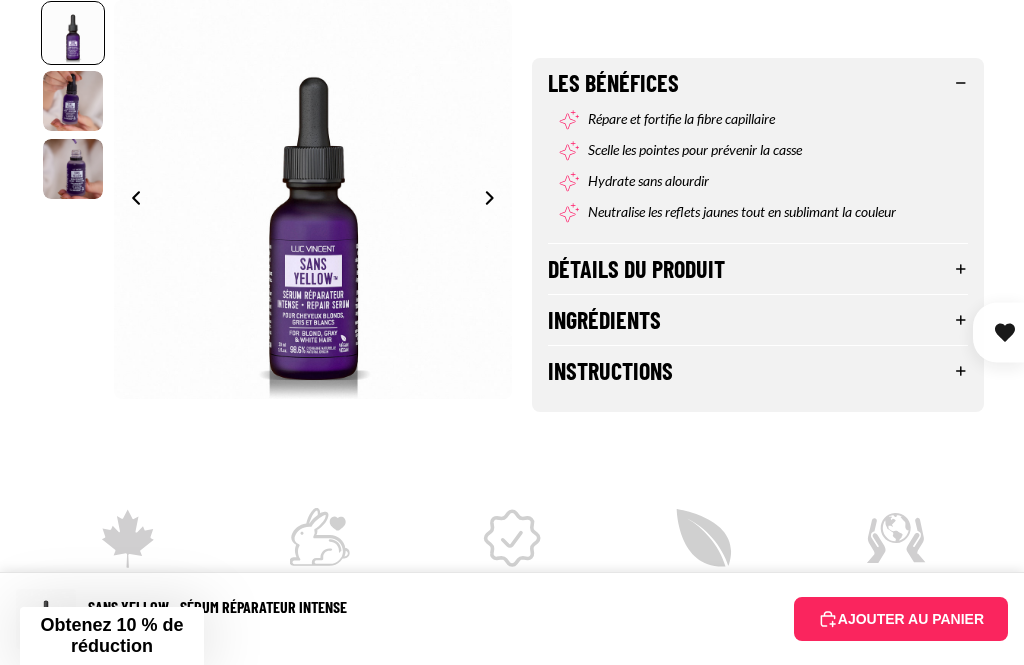 click on "Instructions" at bounding box center [758, 371] 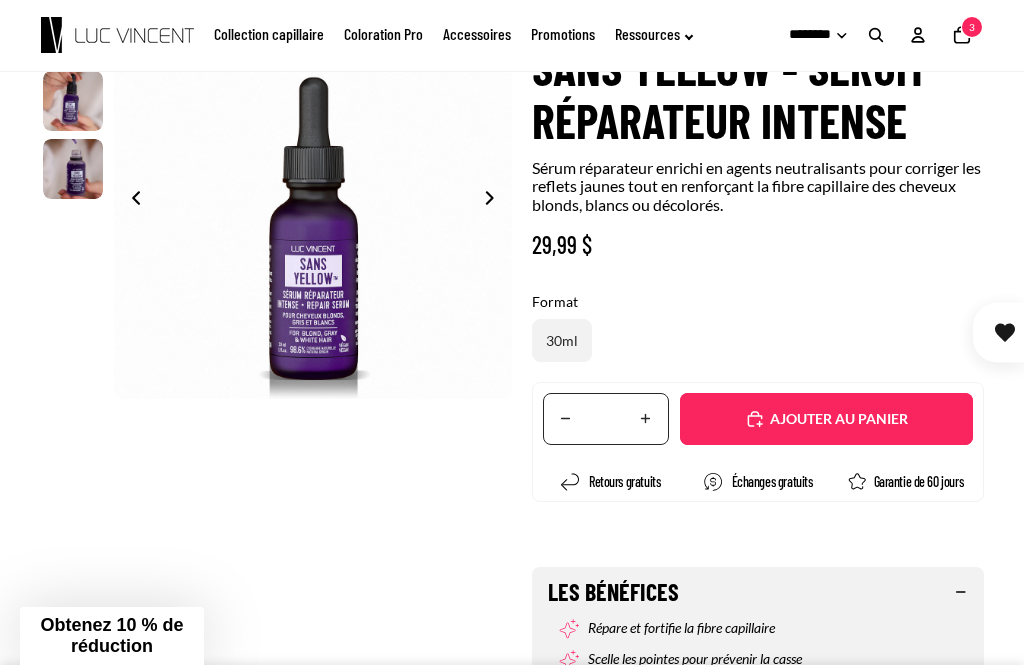 scroll, scrollTop: 255, scrollLeft: 0, axis: vertical 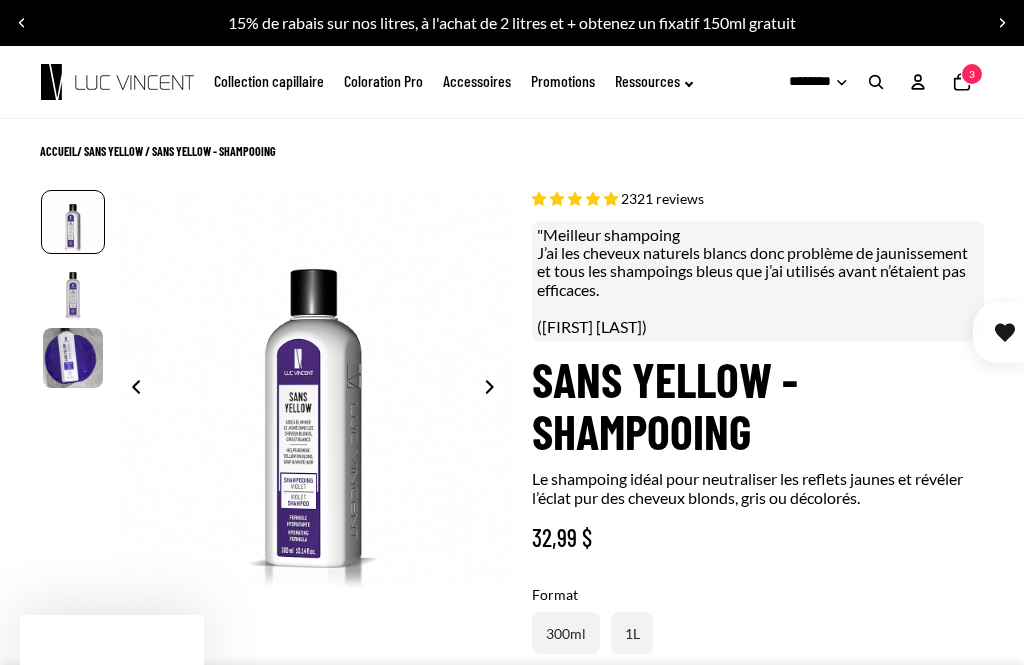 select on "**********" 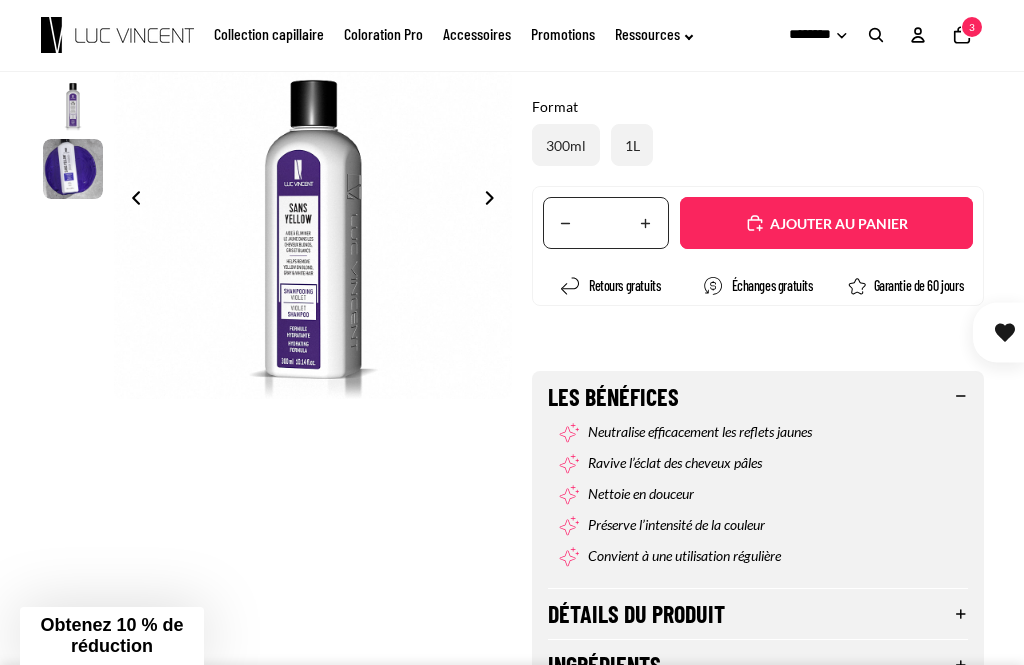 scroll, scrollTop: 475, scrollLeft: 0, axis: vertical 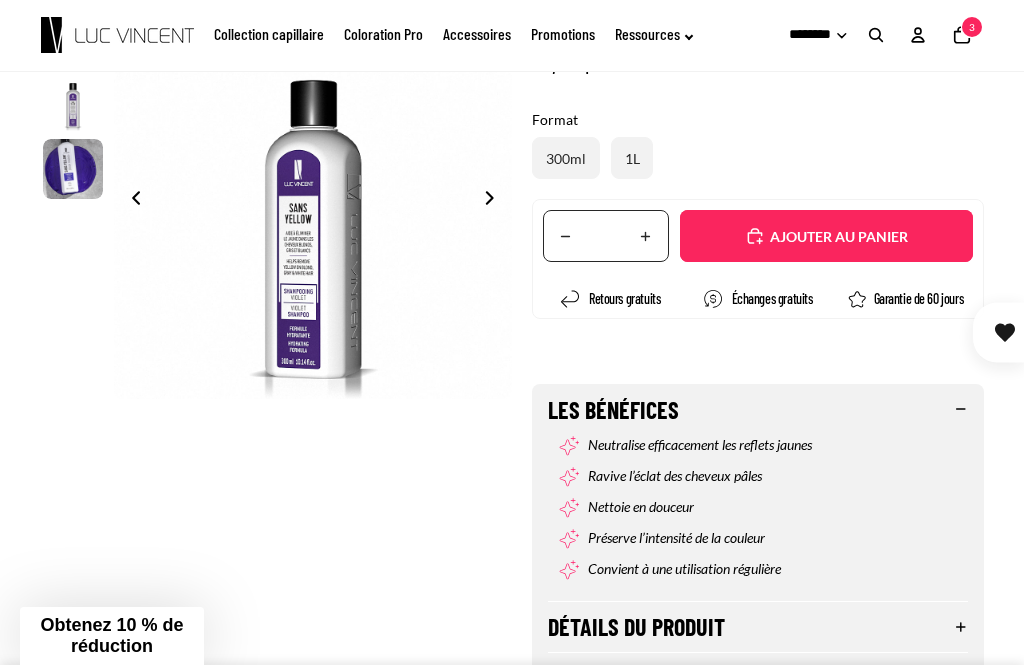click on "Ajouté" at bounding box center [836, 237] 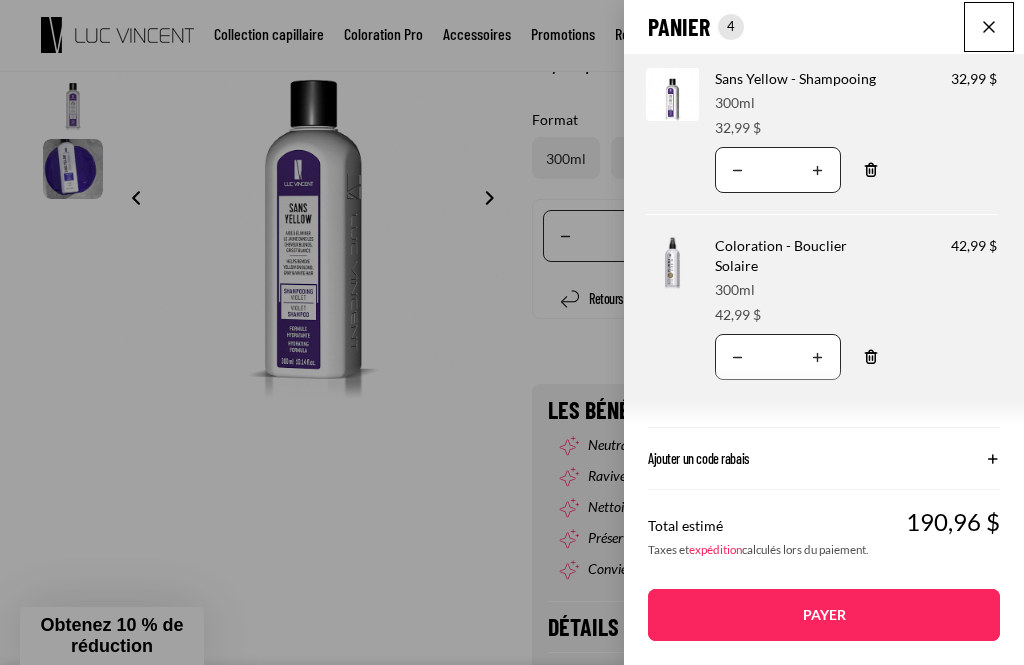 click at bounding box center [989, 27] 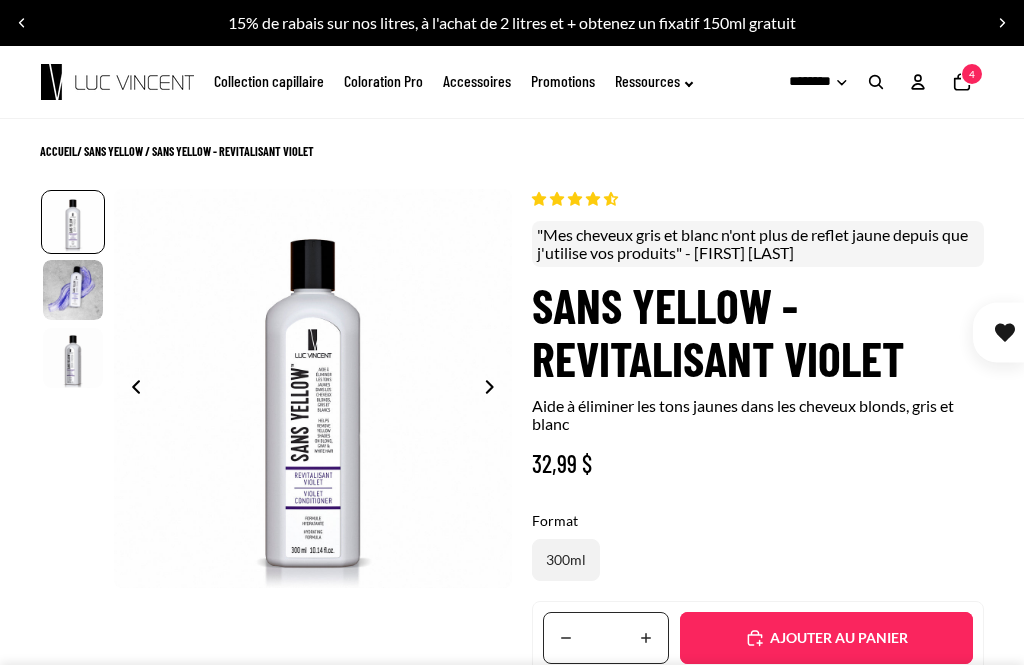 scroll, scrollTop: 0, scrollLeft: 0, axis: both 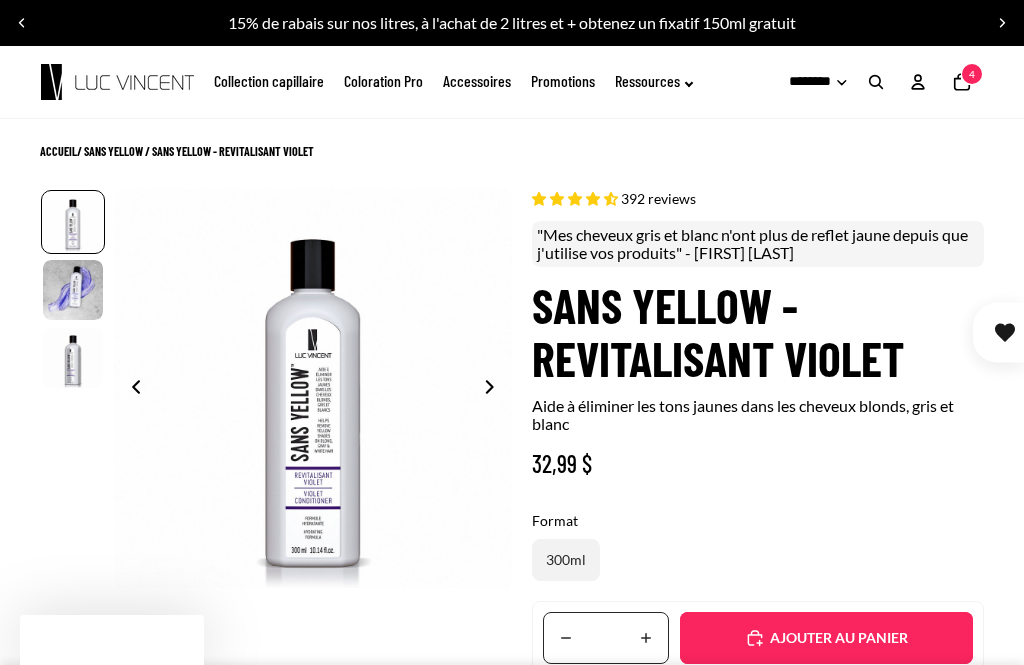 click 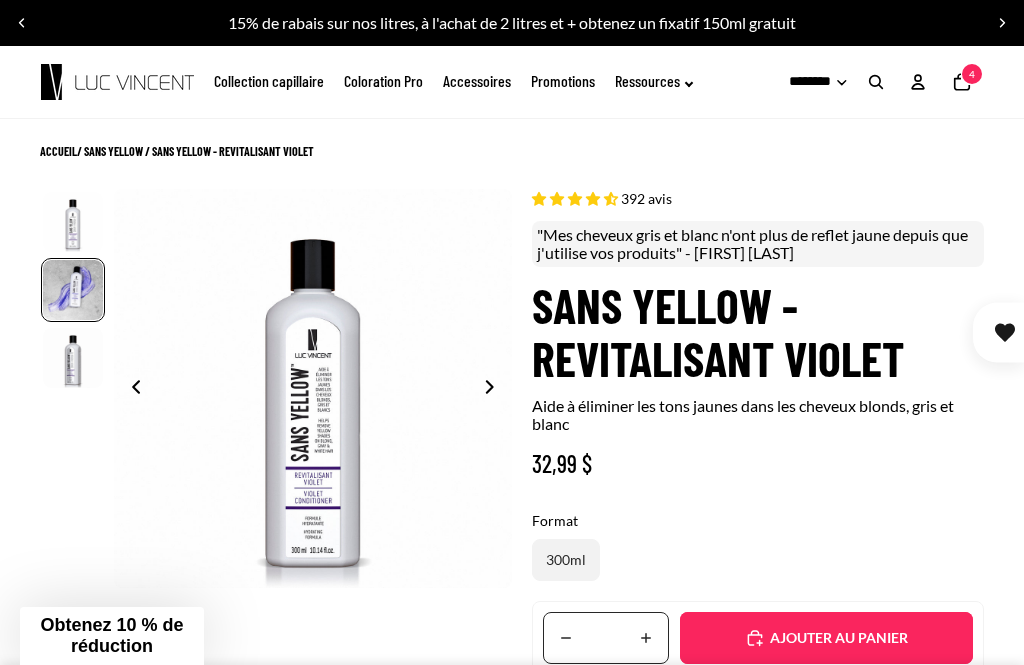 scroll, scrollTop: 7, scrollLeft: 0, axis: vertical 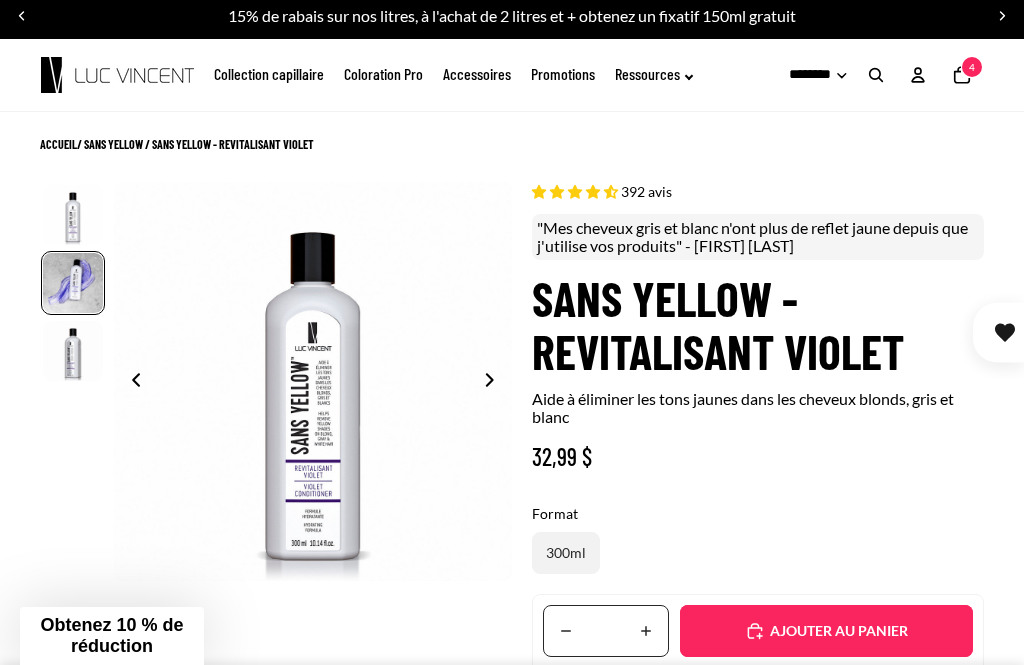 select on "**********" 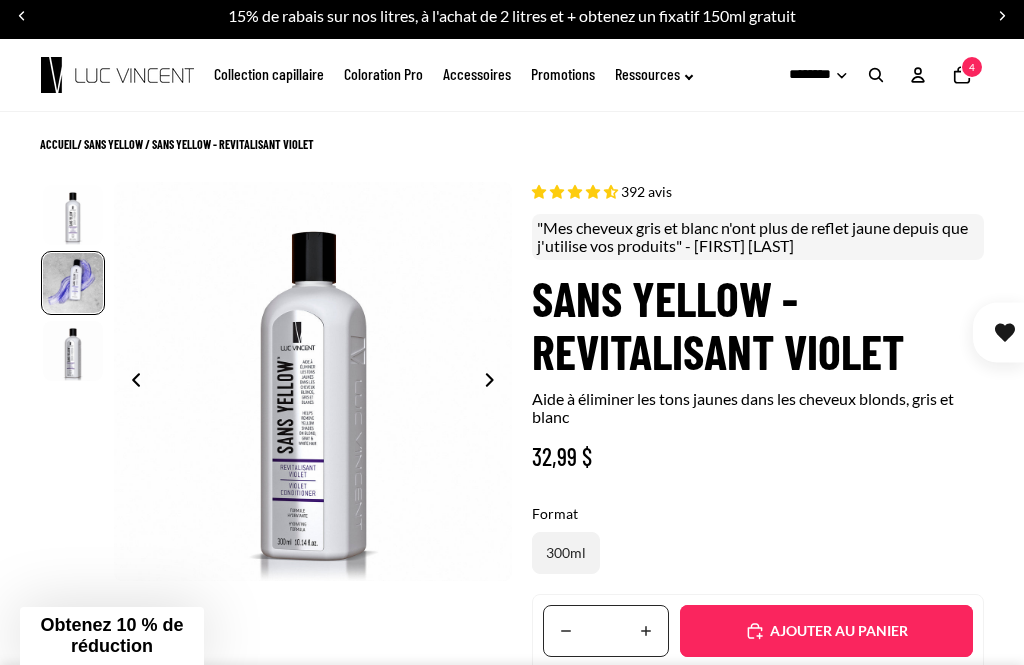 scroll, scrollTop: 0, scrollLeft: 729, axis: horizontal 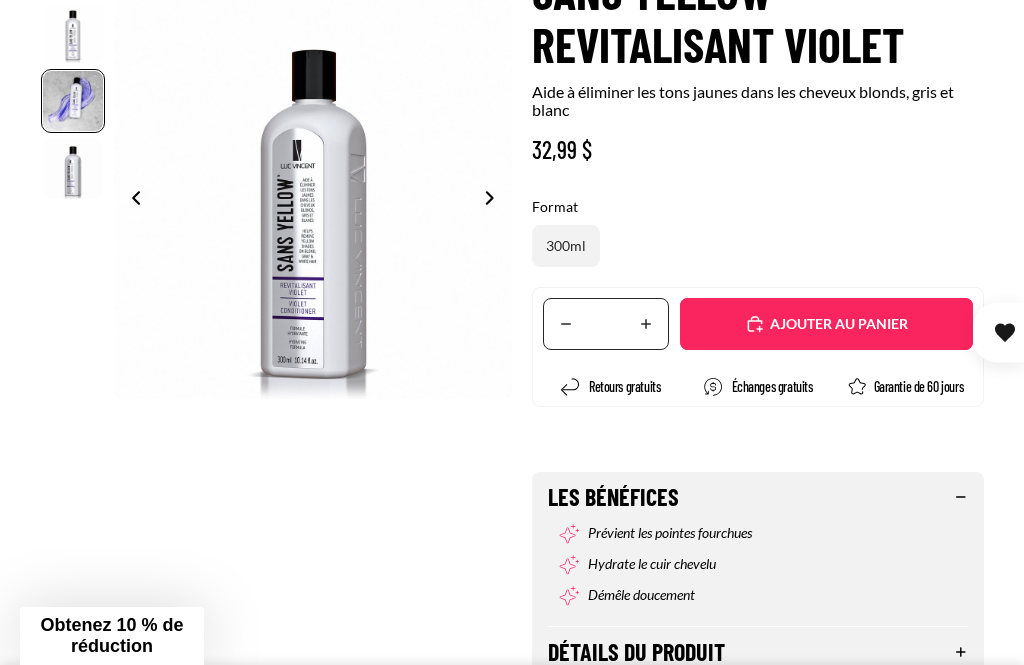 click on "Ajouté" at bounding box center [826, 324] 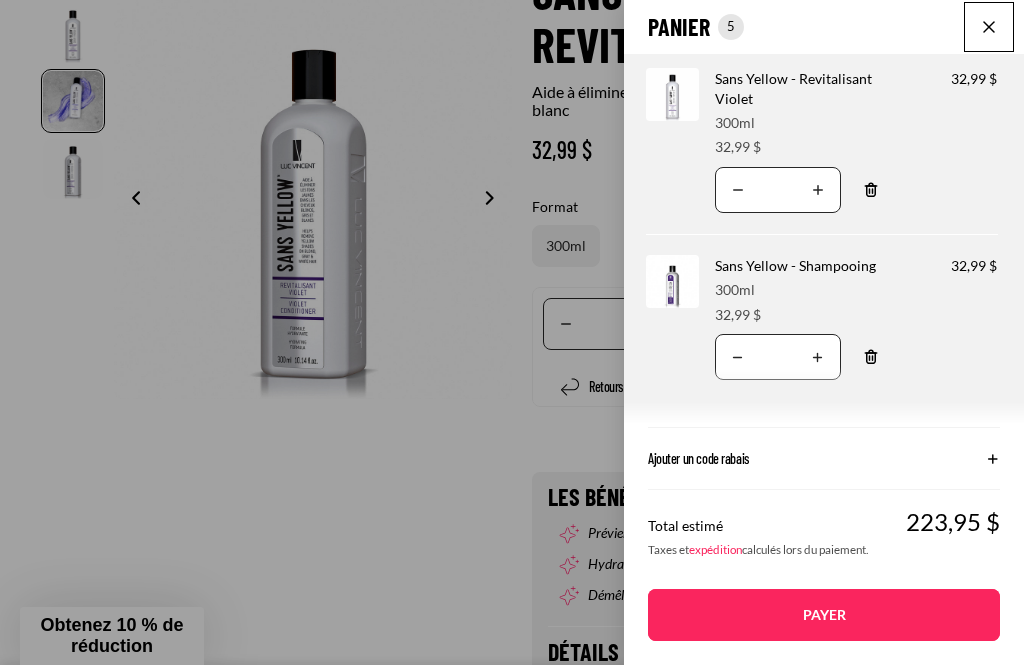 click at bounding box center [989, 27] 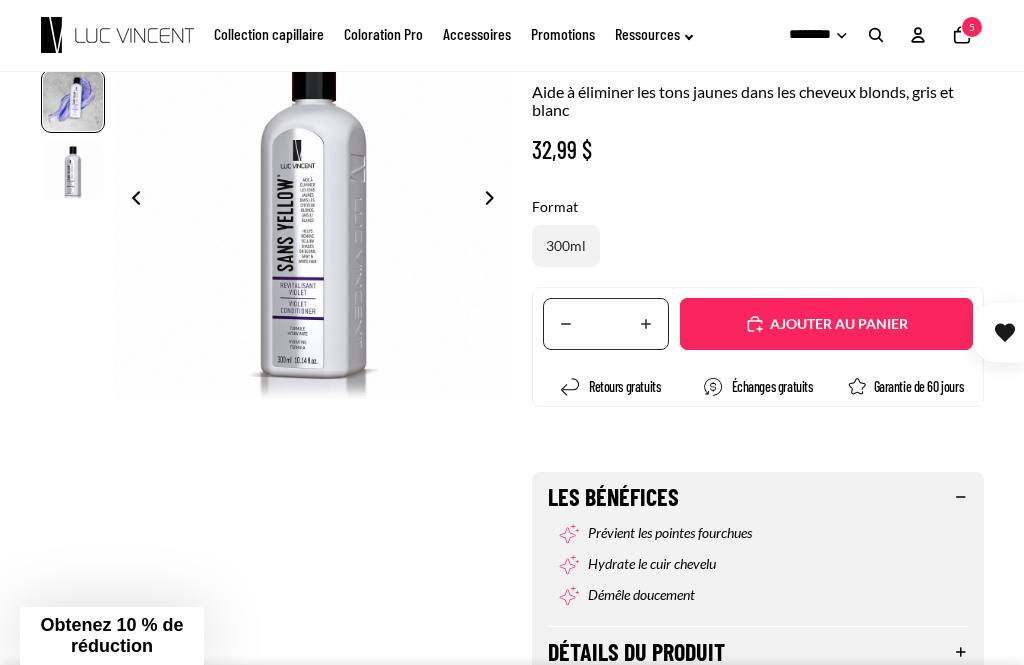 scroll, scrollTop: 0, scrollLeft: 0, axis: both 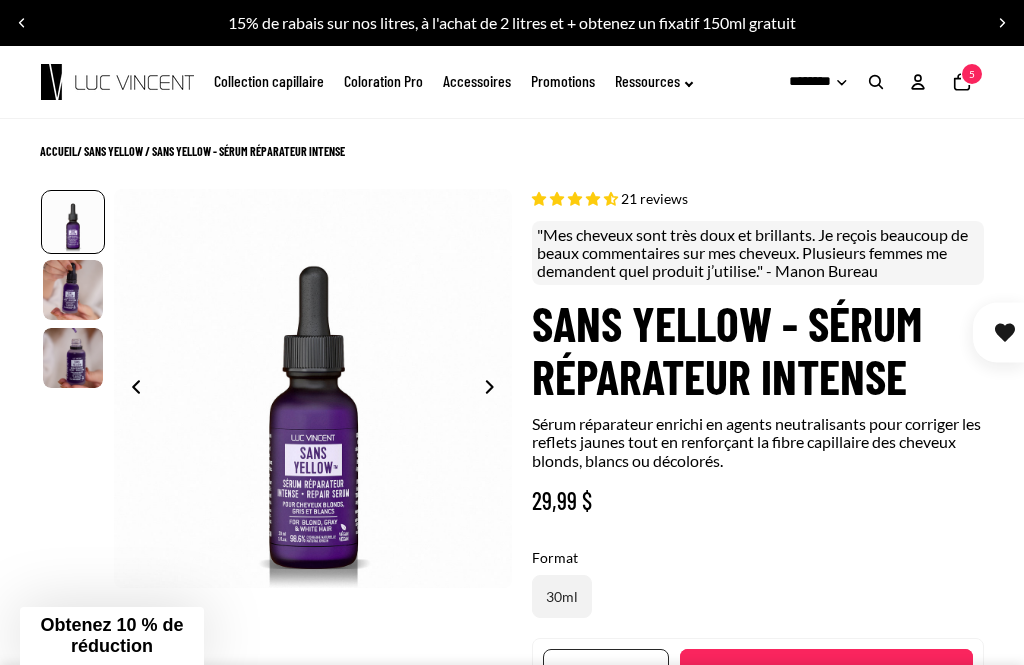 click 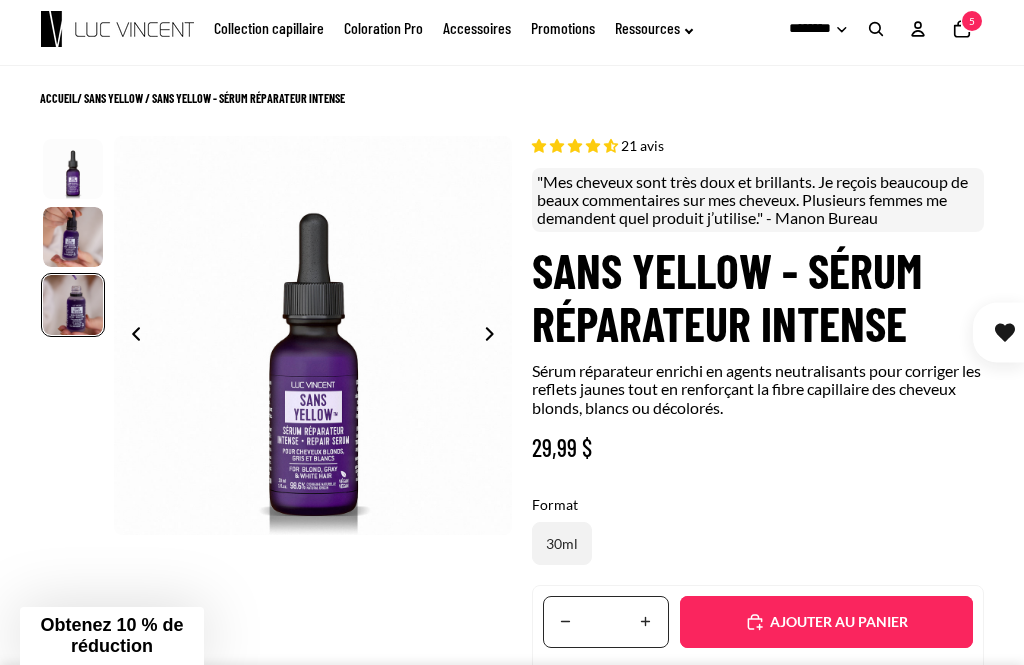 select on "**********" 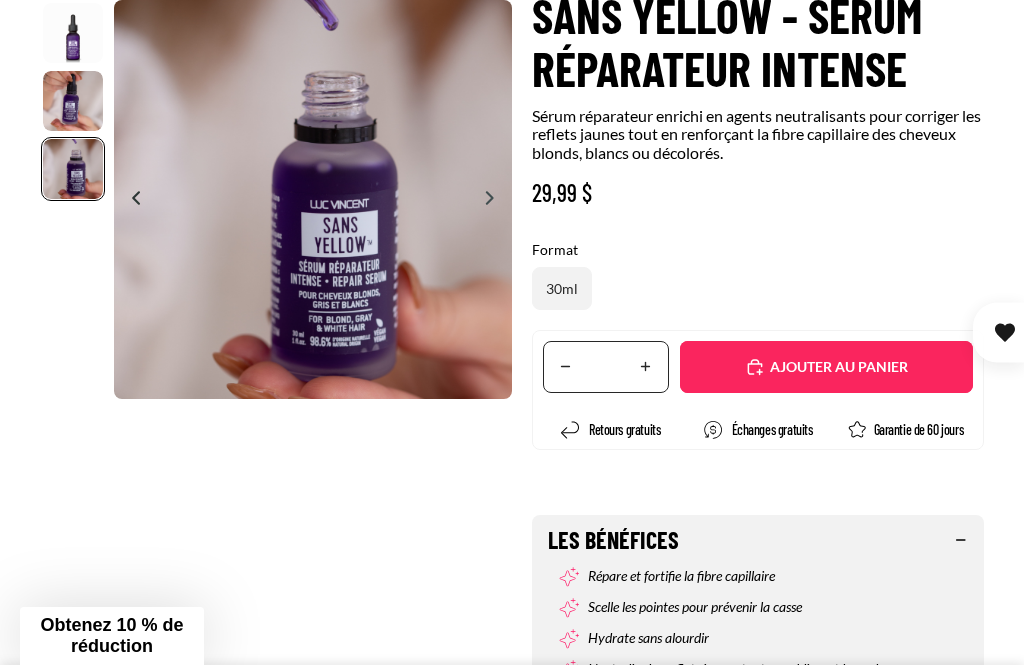 scroll, scrollTop: 310, scrollLeft: 0, axis: vertical 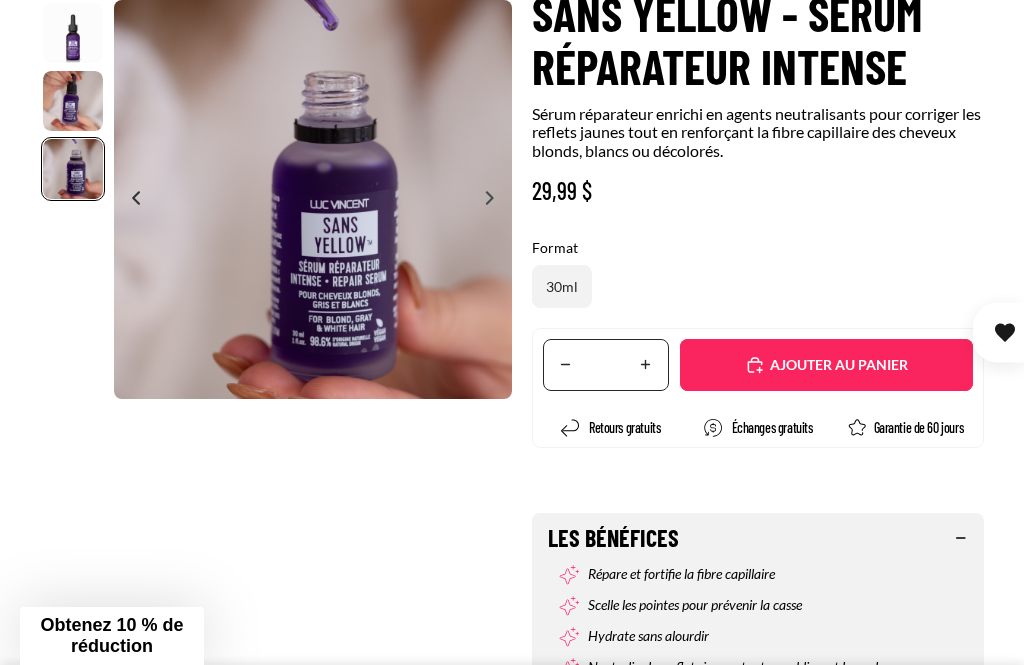 click on "Ajouté" at bounding box center [836, 365] 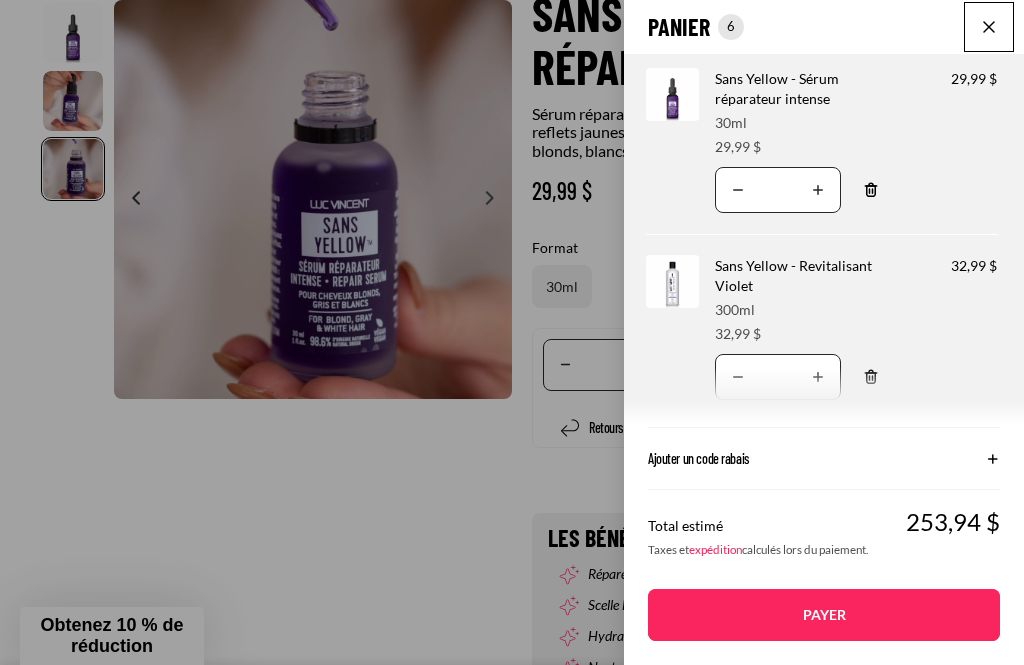 click at bounding box center (989, 27) 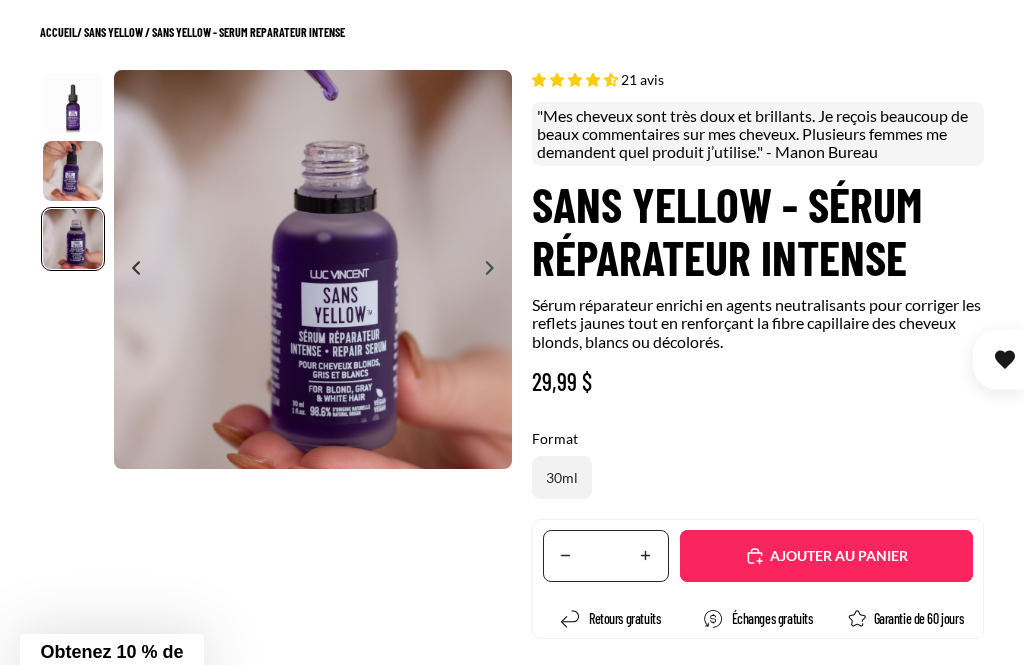 scroll, scrollTop: 0, scrollLeft: 0, axis: both 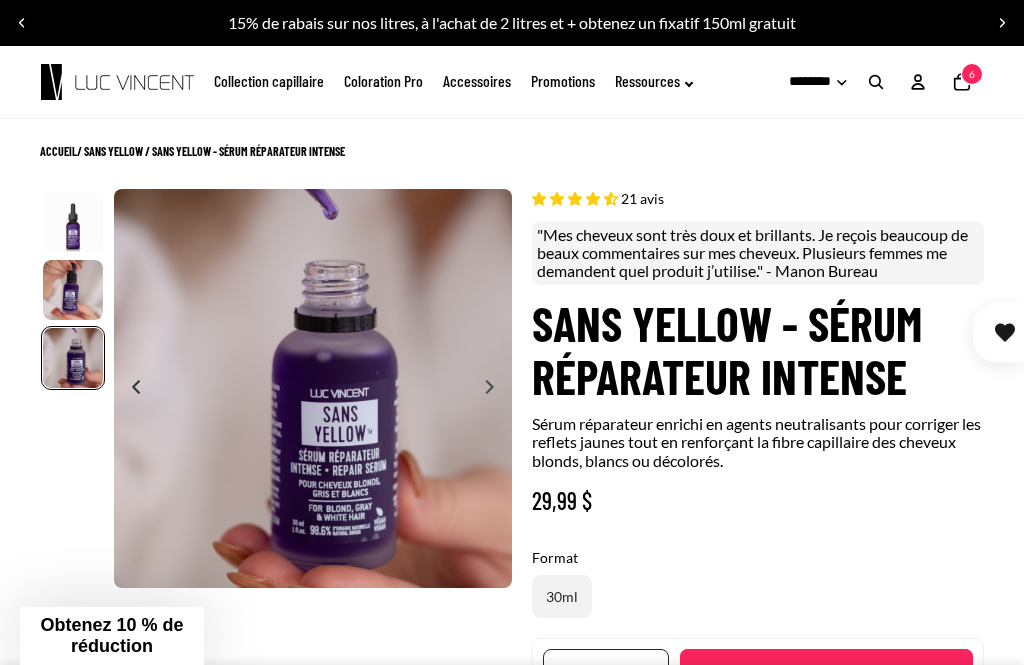 click on "6" 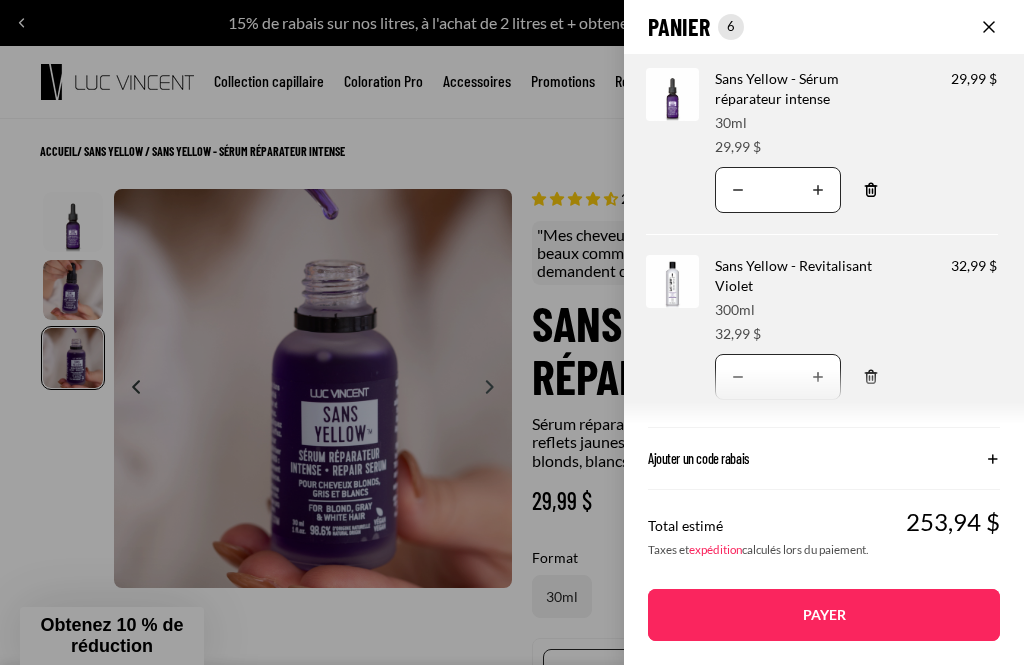 scroll, scrollTop: 0, scrollLeft: 0, axis: both 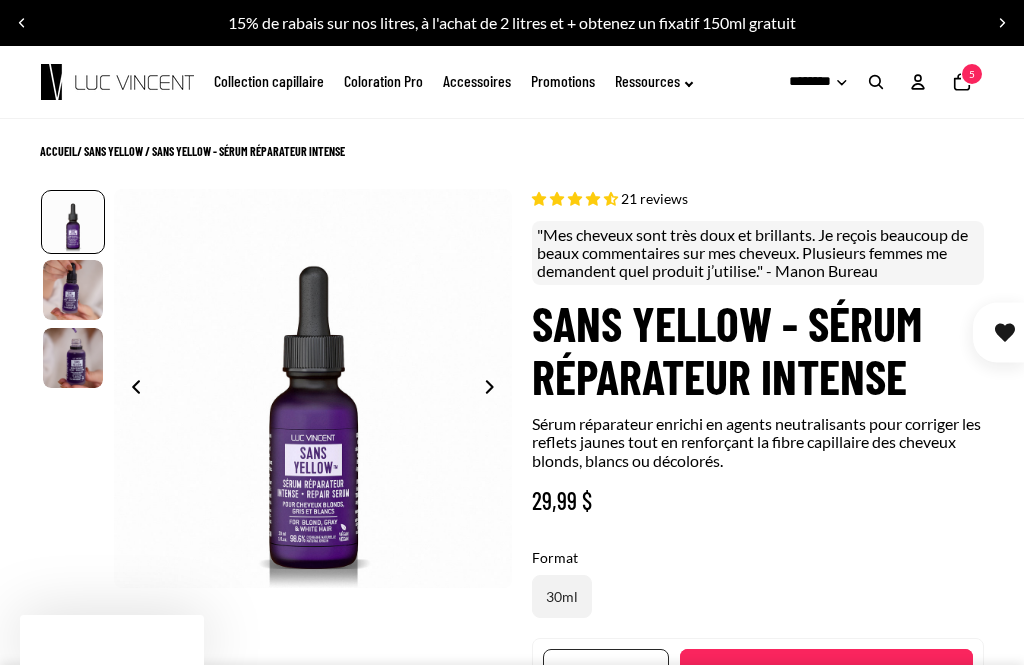 select on "**********" 